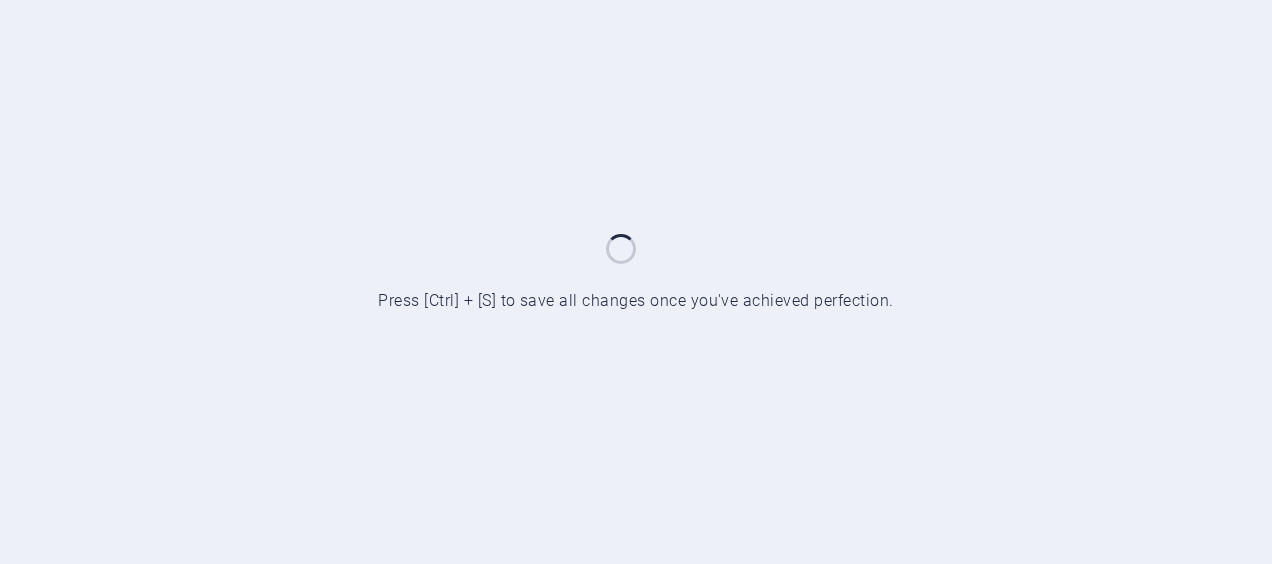 scroll, scrollTop: 0, scrollLeft: 0, axis: both 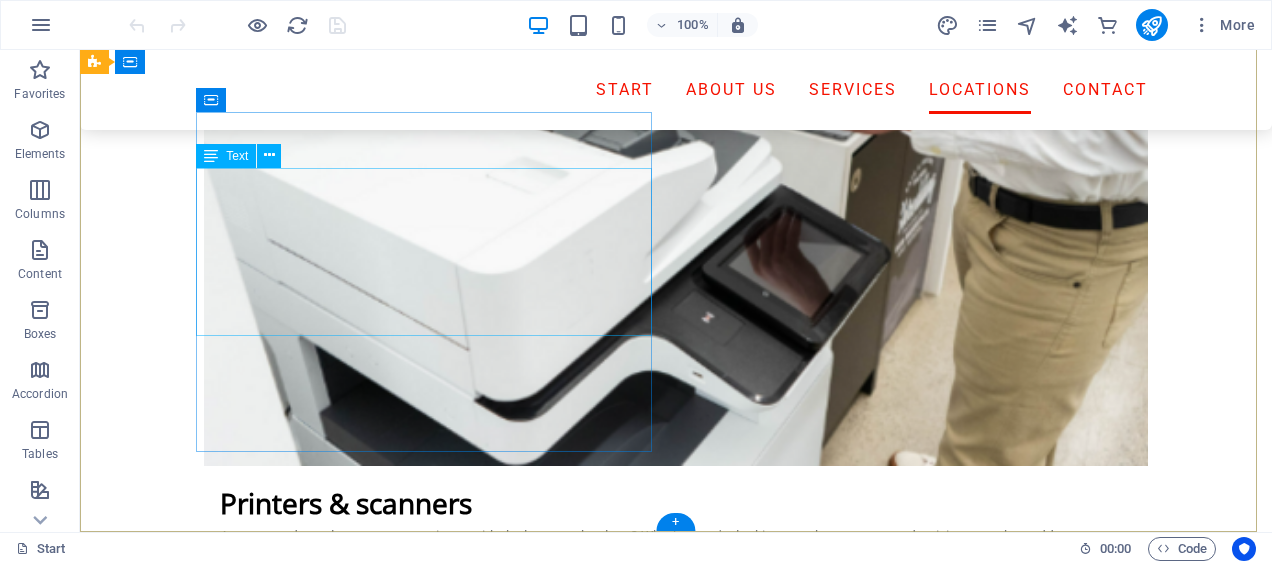 click on "36 Pual Kruger street  Boksburg , NY  1459 0100170411 info@ajtotalsolutions.co.za Legal notice  |  Privacy" at bounding box center (568, 4912) 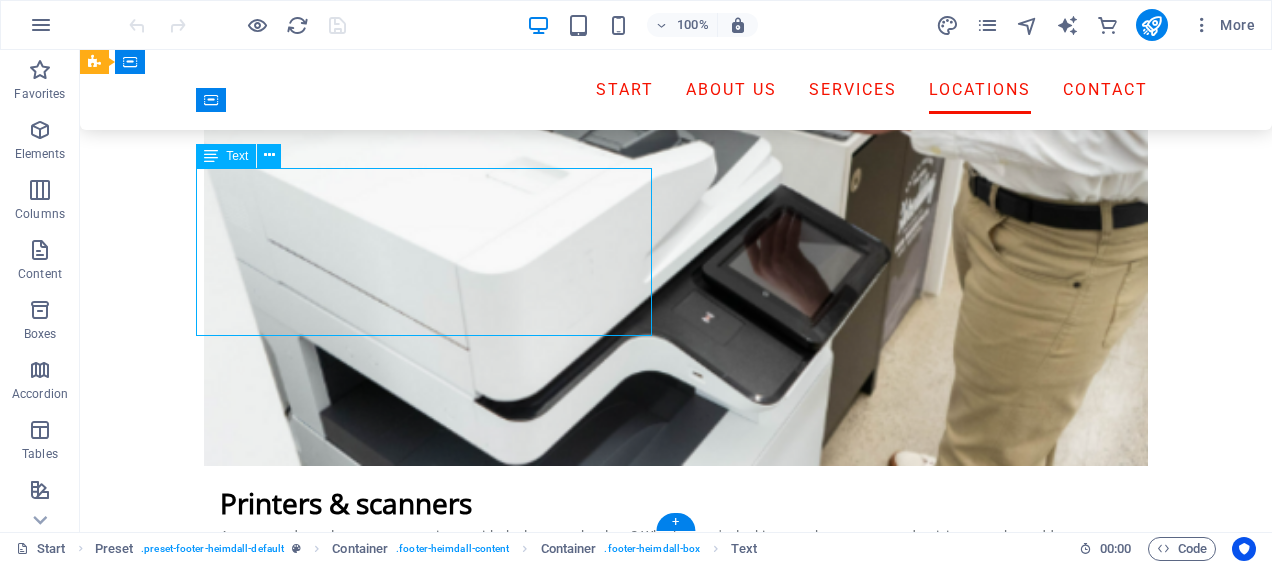 drag, startPoint x: 300, startPoint y: 240, endPoint x: 381, endPoint y: 291, distance: 95.71834 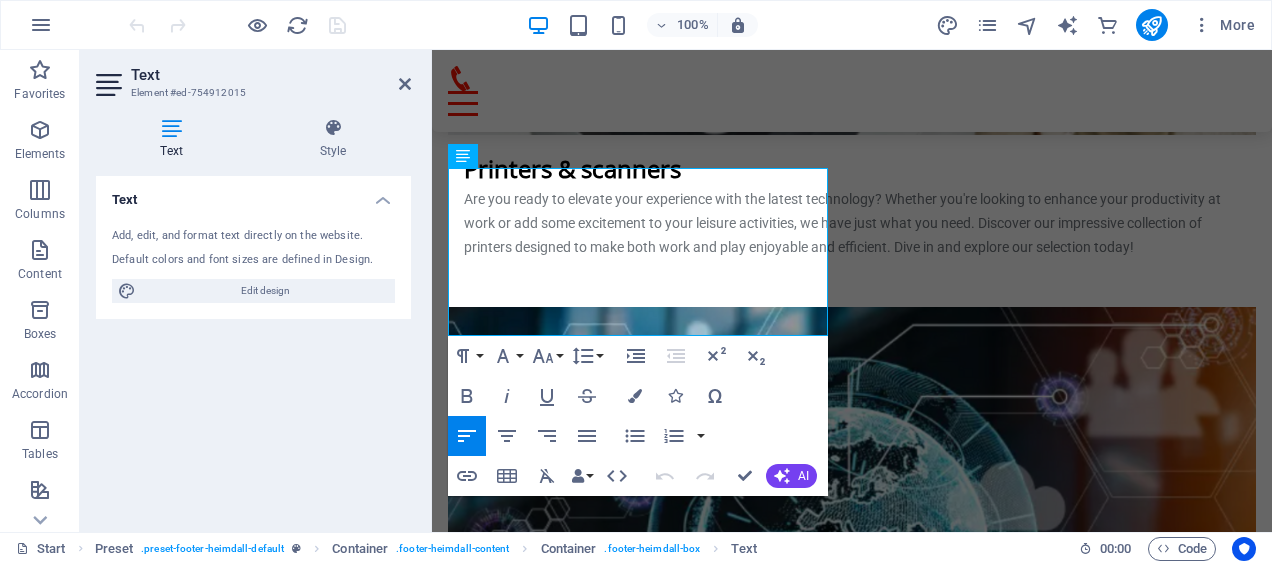 scroll, scrollTop: 5457, scrollLeft: 0, axis: vertical 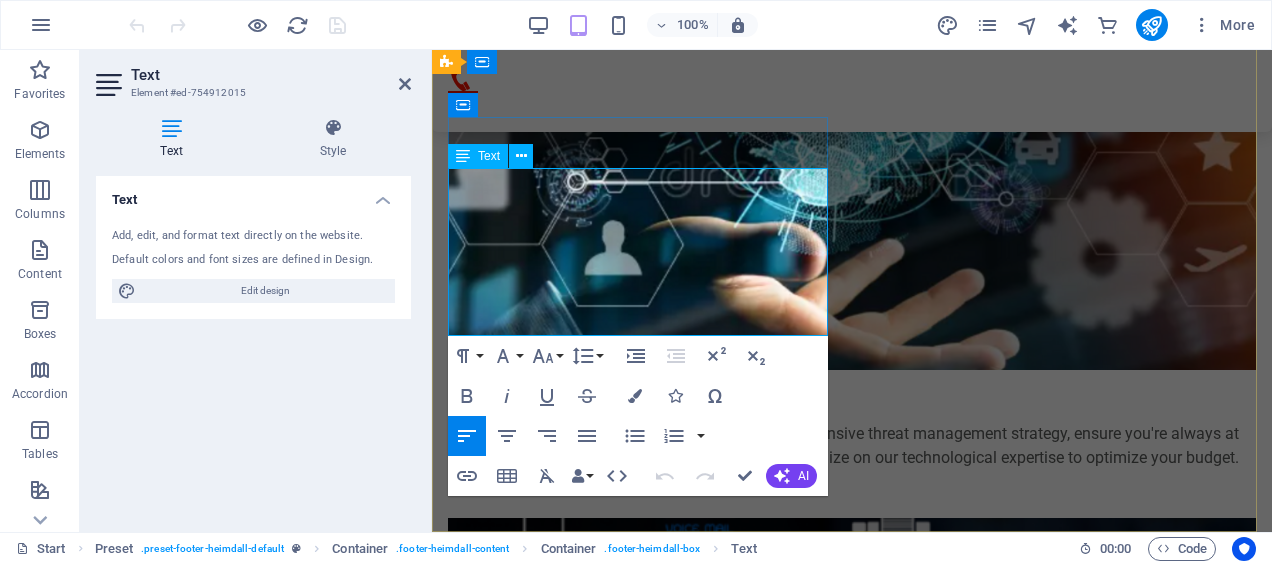 click on "Boksburg , NY  1459" at bounding box center (852, 3743) 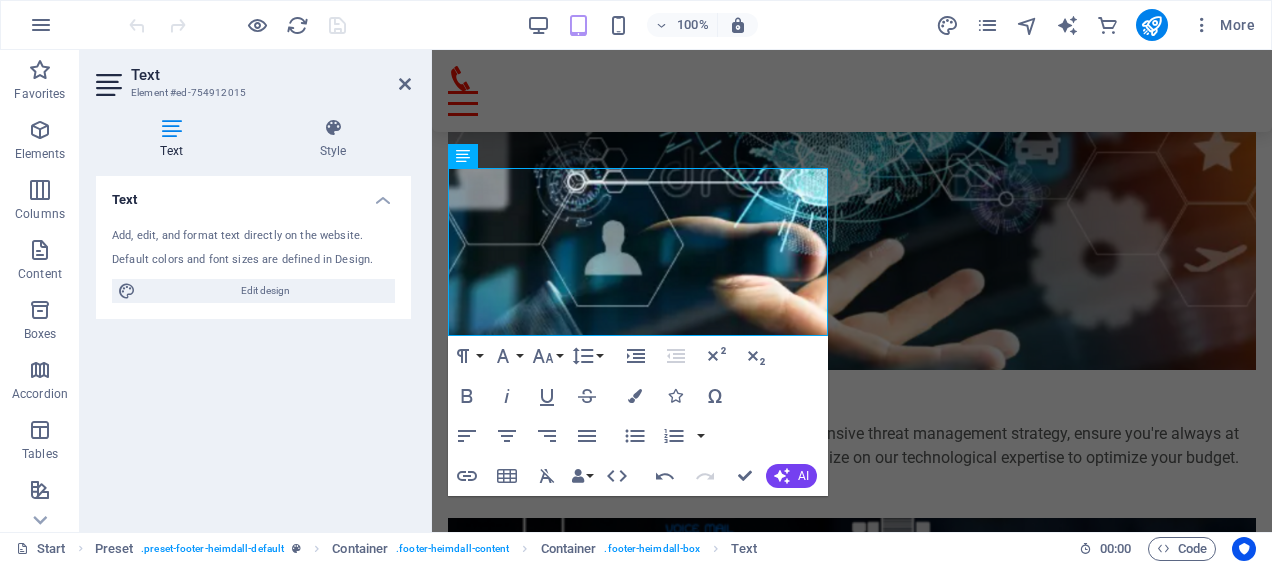 click on "Text Add, edit, and format text directly on the website. Default colors and font sizes are defined in Design. Edit design Alignment Left aligned Centered Right aligned" at bounding box center (253, 346) 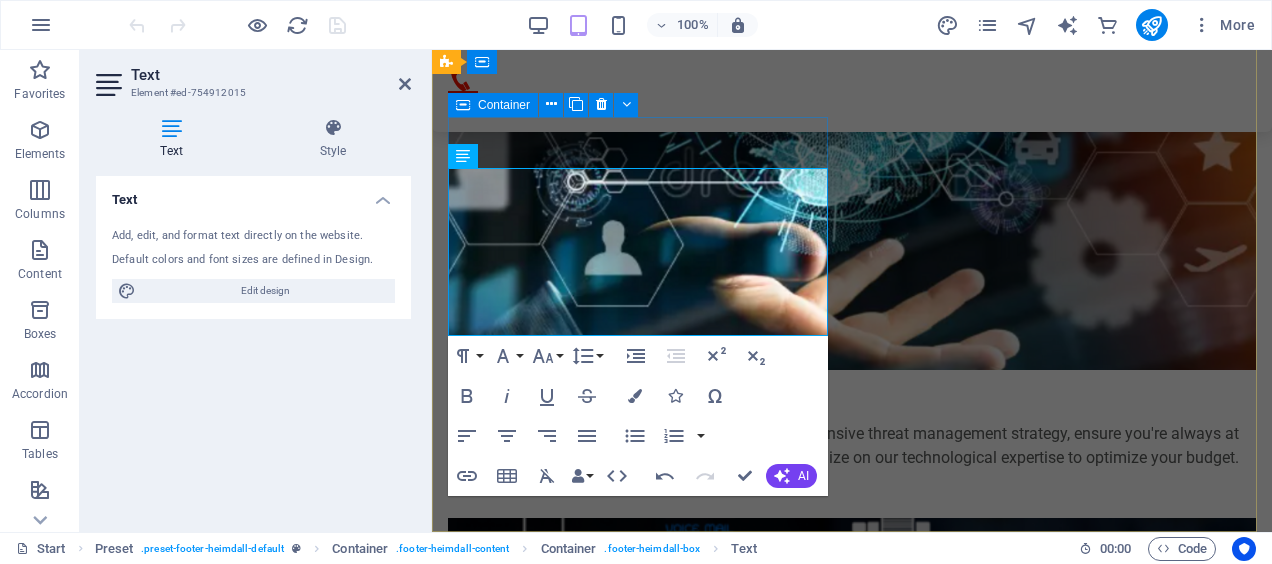 click on "Contact 36 Pual Kruger street  Boksburg ,   1459 0100170411 info@ajtotalsolutions.co.za Legal notice  |  Privacy" at bounding box center [852, 3785] 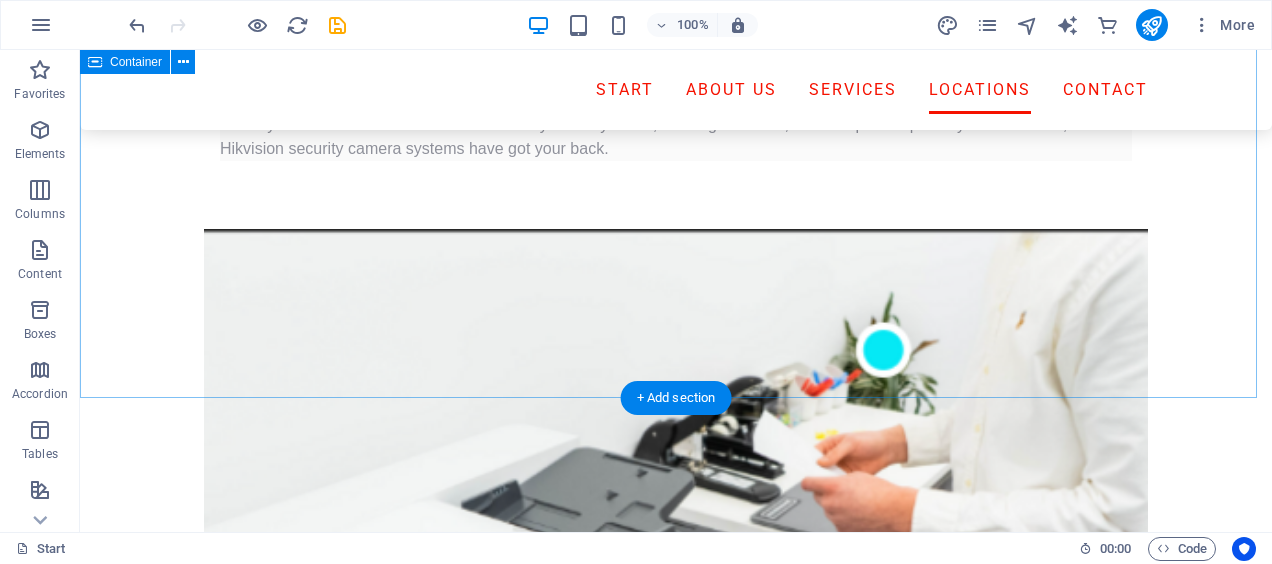 scroll, scrollTop: 4864, scrollLeft: 0, axis: vertical 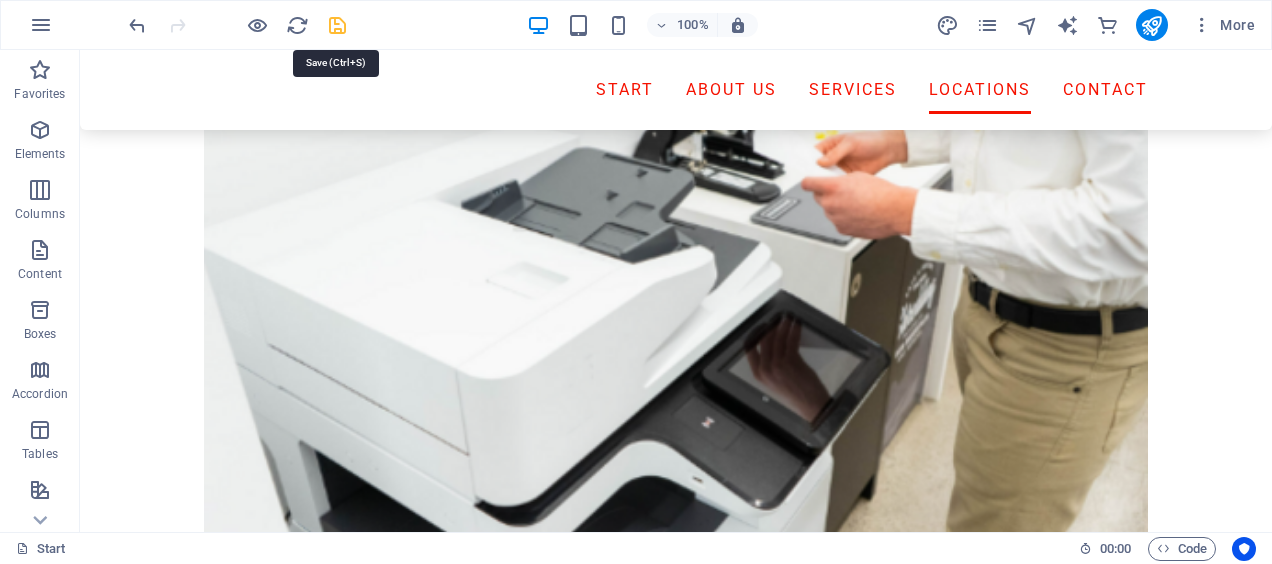 click at bounding box center (337, 25) 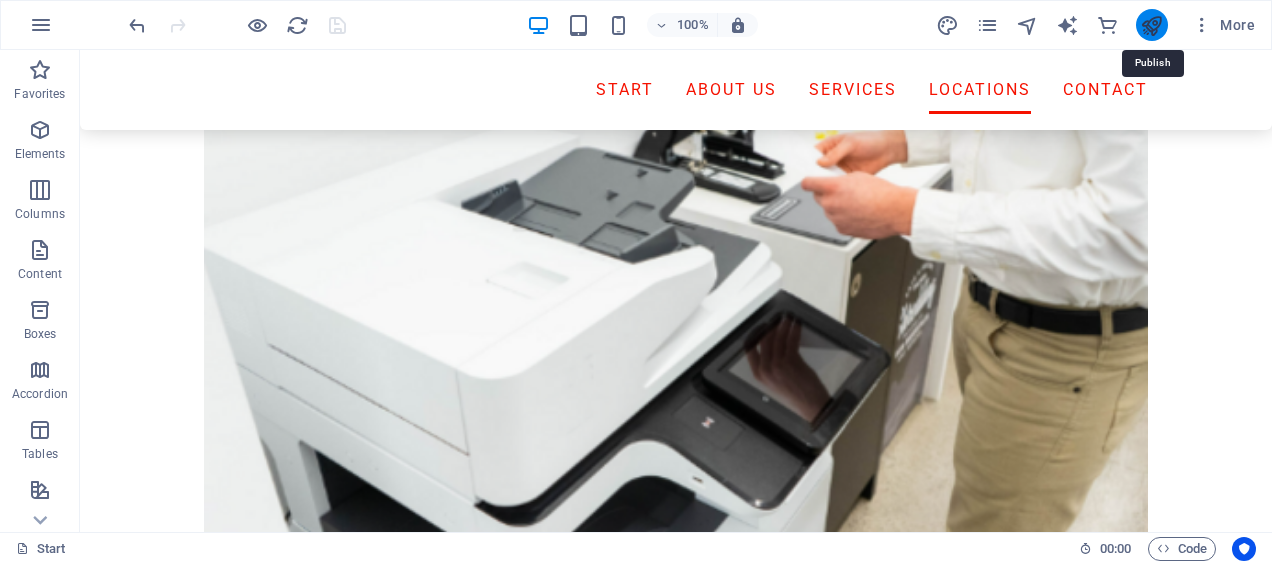 click at bounding box center [1151, 25] 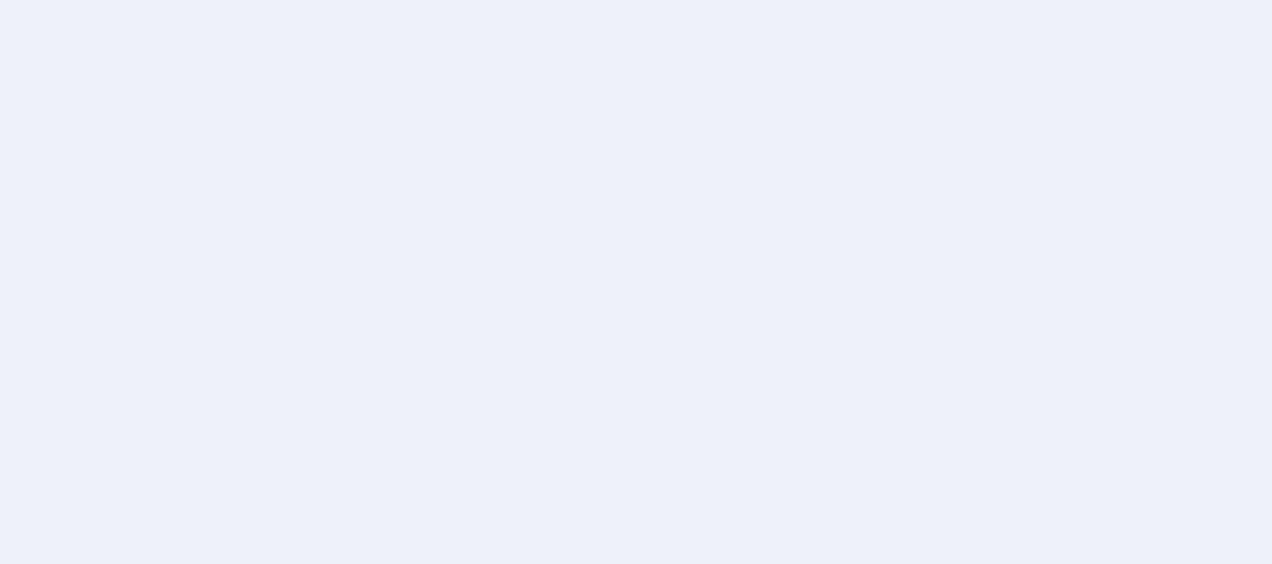 scroll, scrollTop: 0, scrollLeft: 0, axis: both 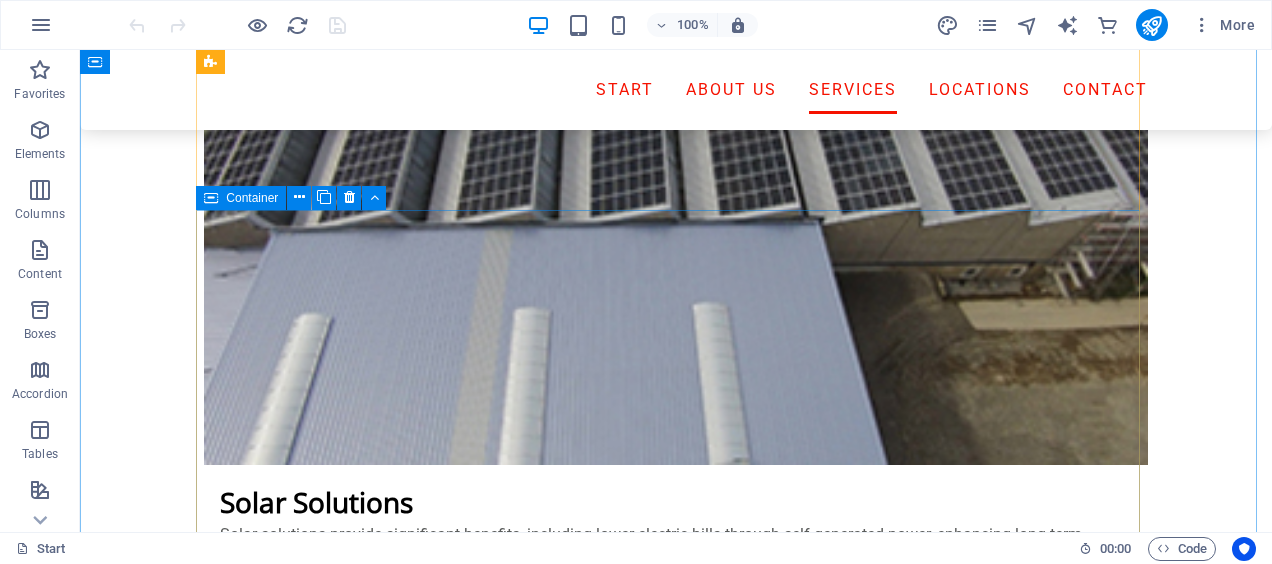 click on "Container" at bounding box center [252, 198] 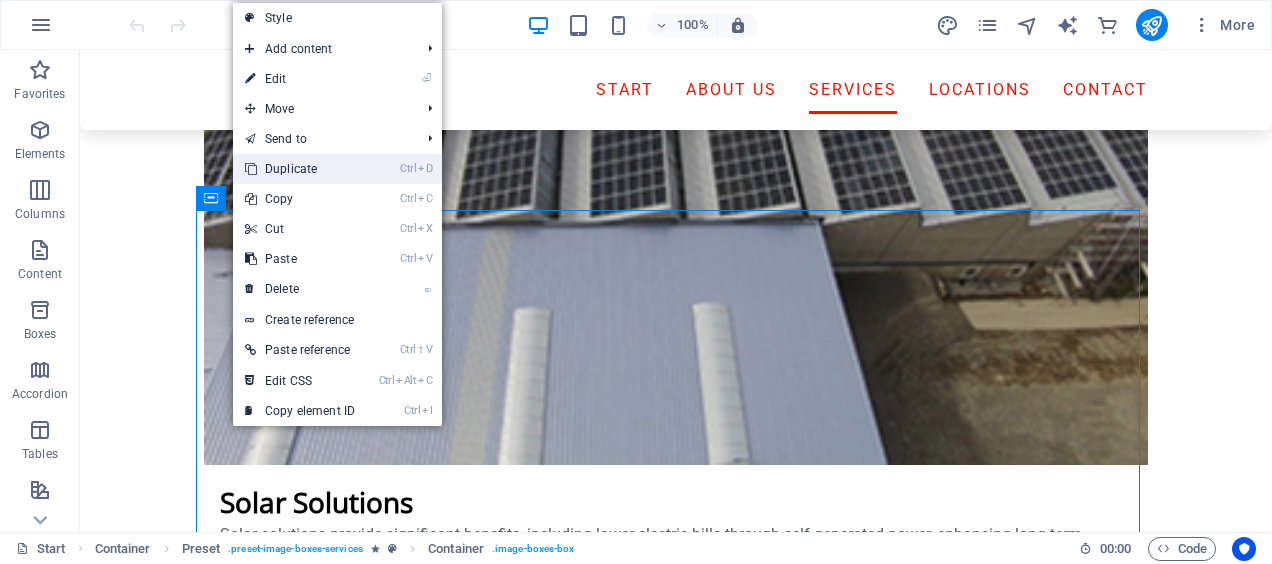click on "Ctrl D  Duplicate" at bounding box center (300, 169) 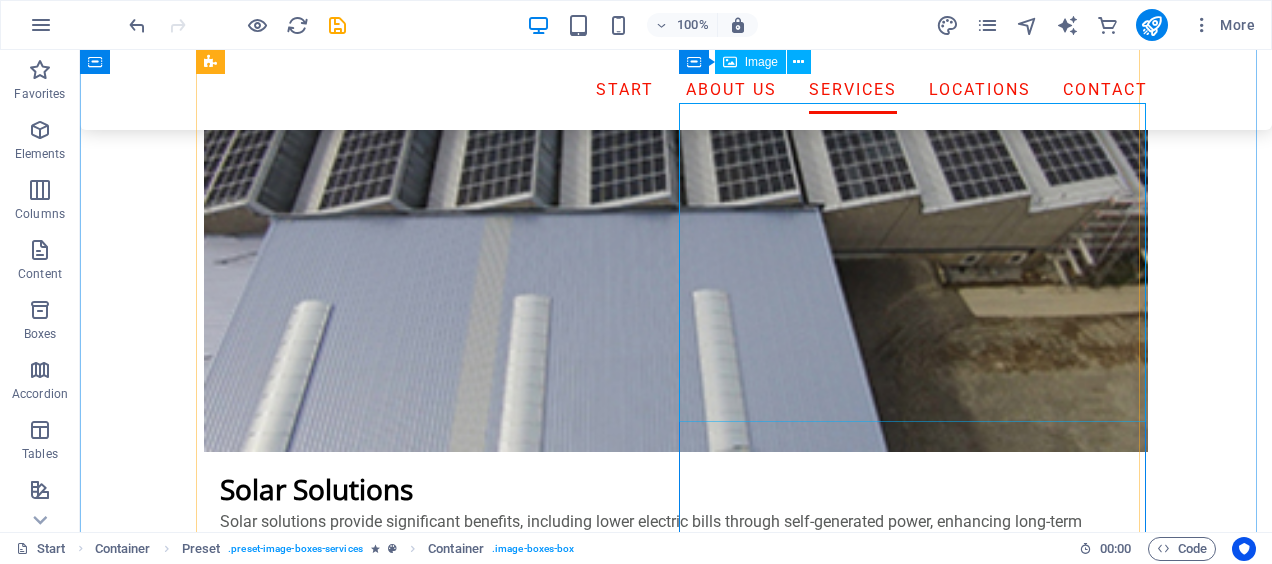 scroll, scrollTop: 3305, scrollLeft: 0, axis: vertical 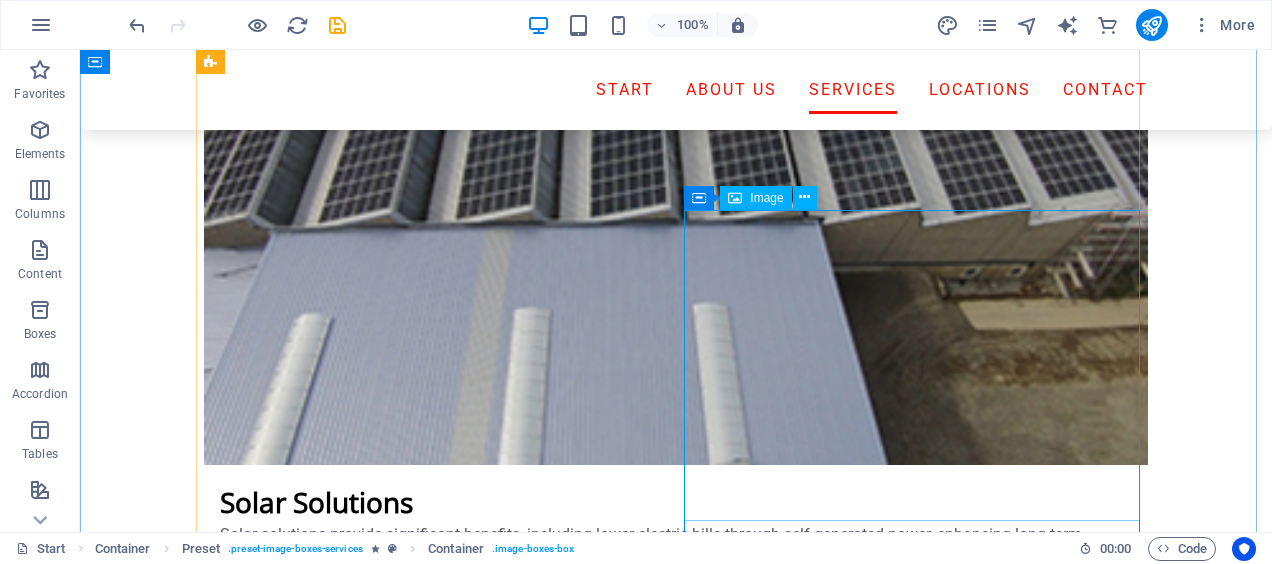 click on "Image" at bounding box center (766, 198) 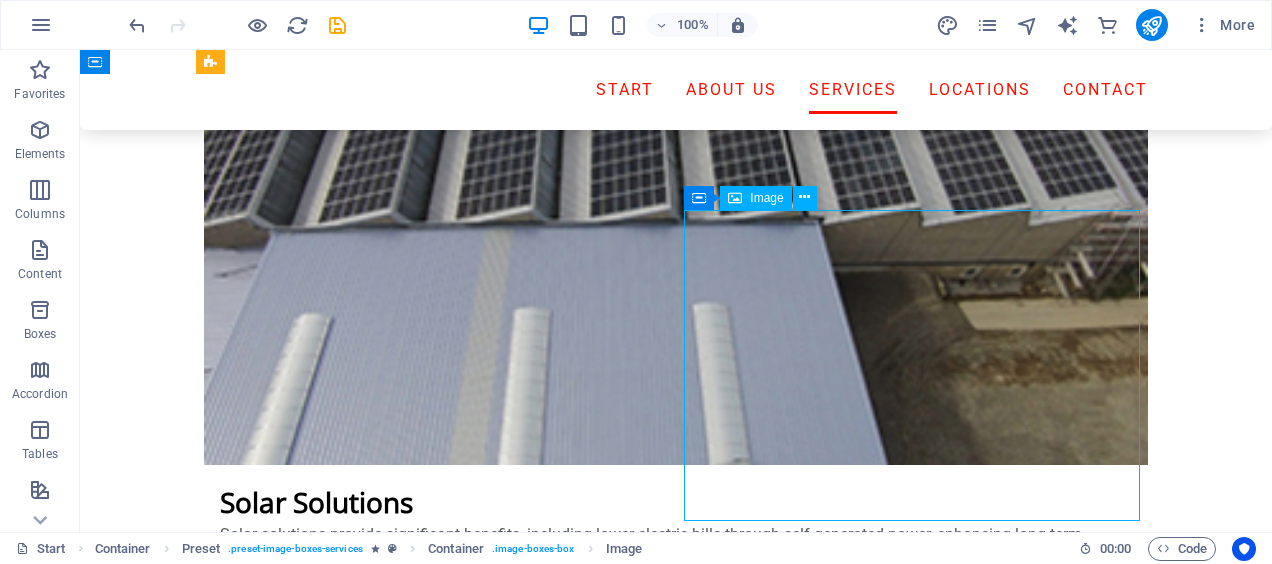 click on "Image" at bounding box center [766, 198] 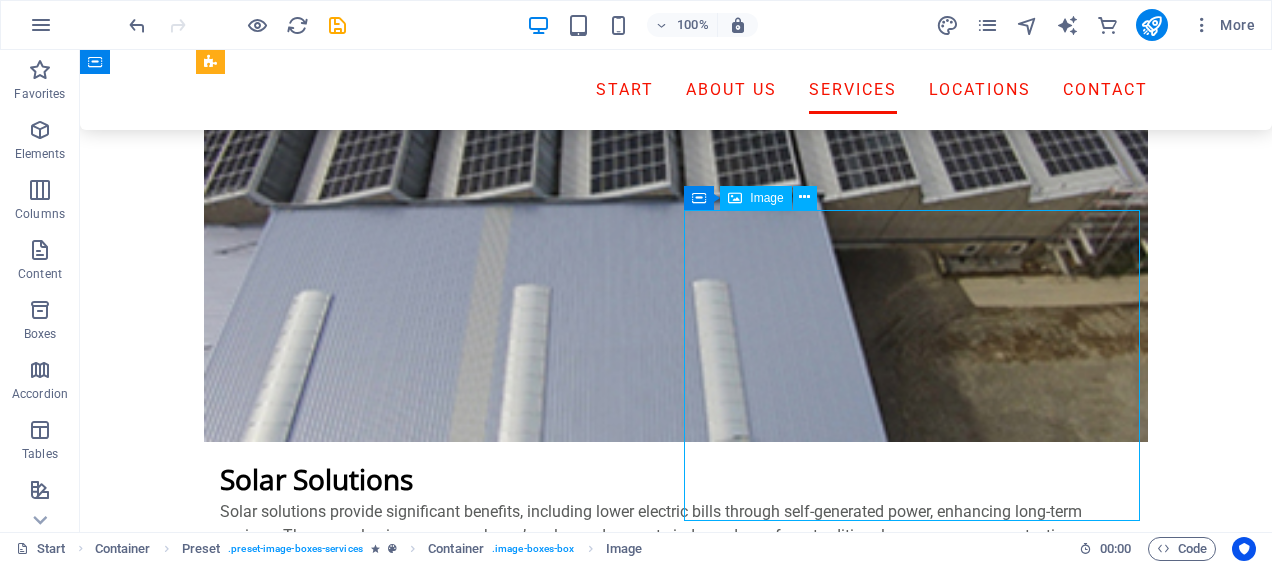 select on "%" 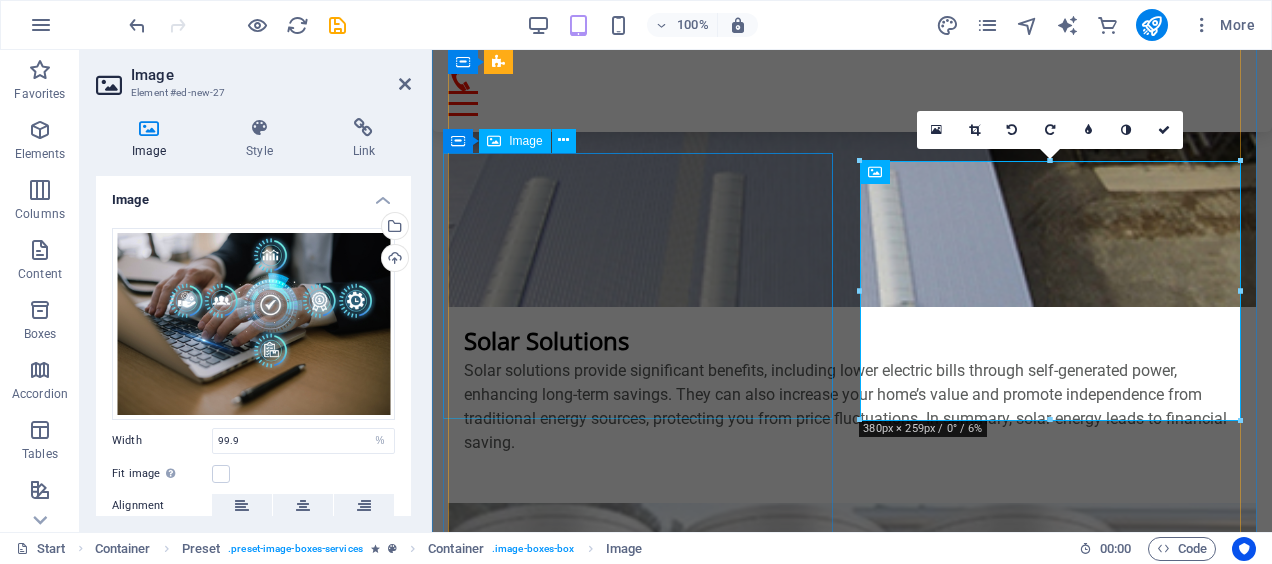 scroll, scrollTop: 3950, scrollLeft: 0, axis: vertical 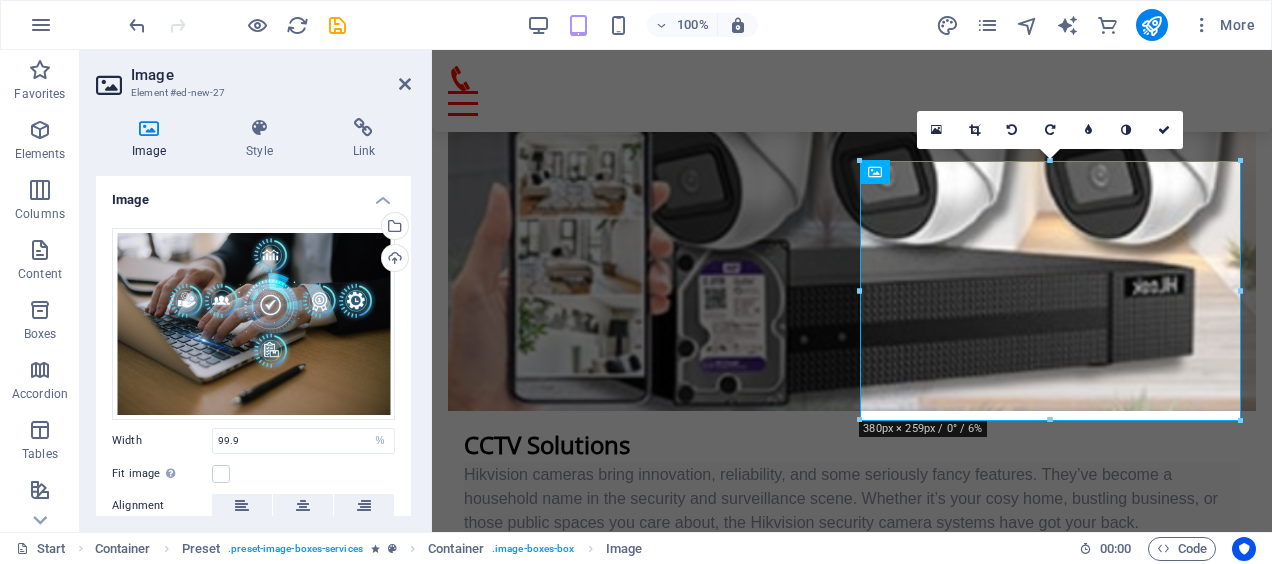 click on "Image" at bounding box center [253, 194] 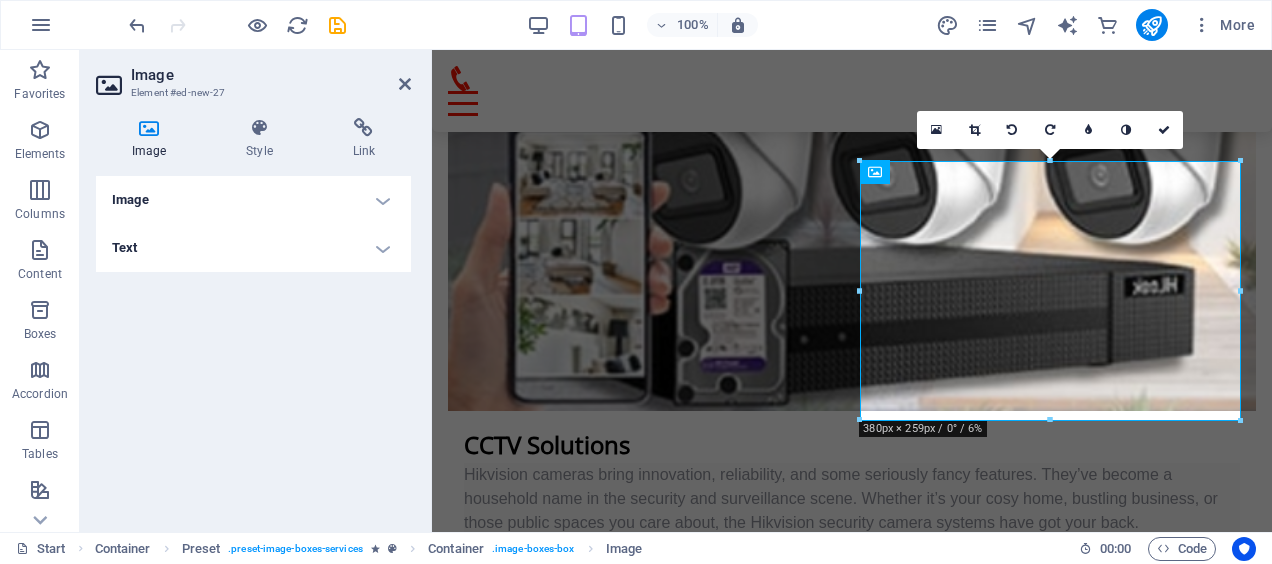 click on "Image" at bounding box center [253, 200] 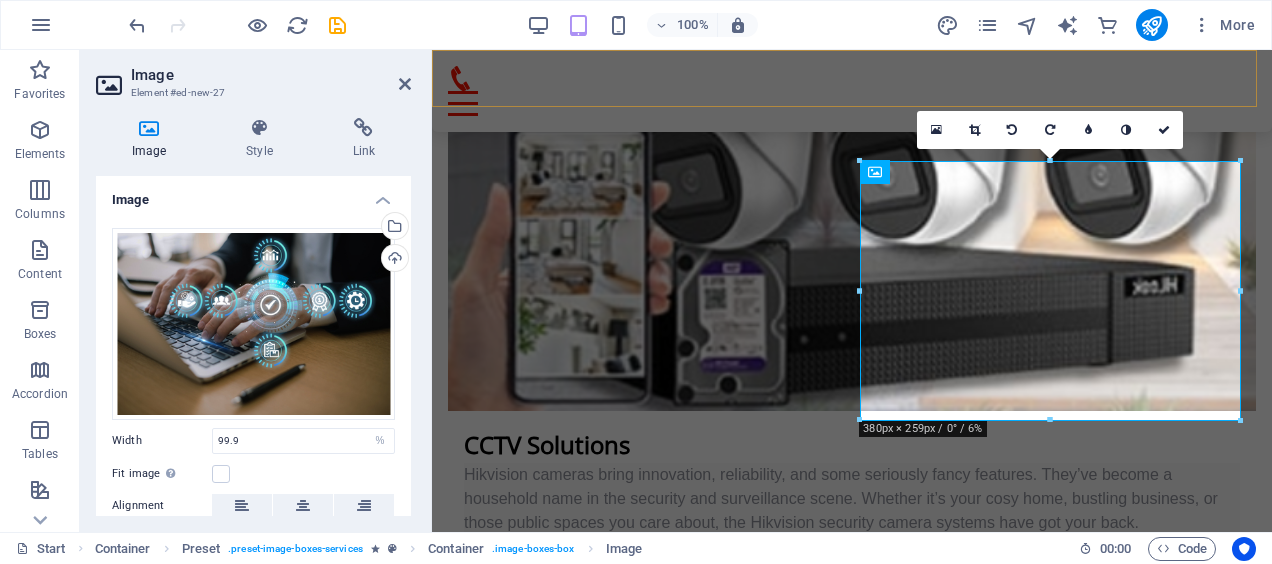 click on "Services Our IT support services are designed to manage and optimize your Microsoft 365, cybersecurity and network infrastructure, ensuring smooth operations and maximum productivity. We focus on delivering proactive, responsive support to maintain a safe and secure environment, safeguarding your systems from threats Solar Solutions Solar solutions provide significant benefits, including lower electric bills through self-generated power, enhancing long-term savings. They can also increase your home’s value and promote independence from traditional energy sources, protecting you from price fluctuations. In summary, solar energy leads to financial saving. CCTV Solutions Hikvision cameras bring innovation, reliability, and some seriously fancy features. They’ve become a household name in the security and surveillance scene. Whether it’s your cosy home, bustling business, or those public spaces you care about, the Hikvision security camera systems have got your back. Printers & scanners IT Solutions" at bounding box center (852, 91) 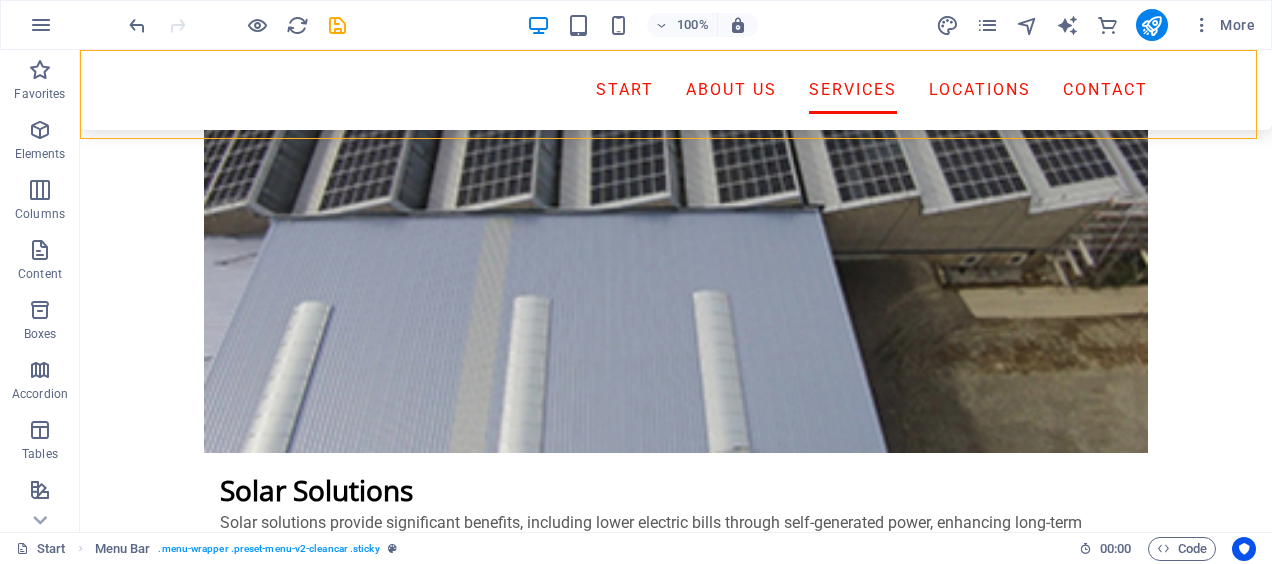 scroll, scrollTop: 3315, scrollLeft: 0, axis: vertical 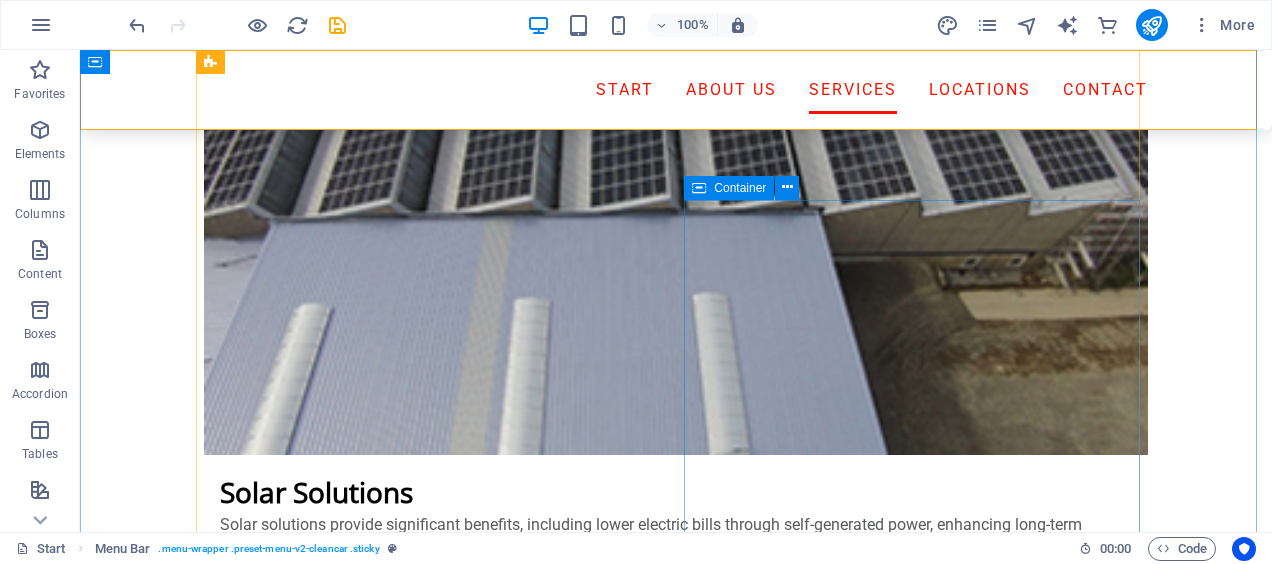 click on "Container" at bounding box center [740, 188] 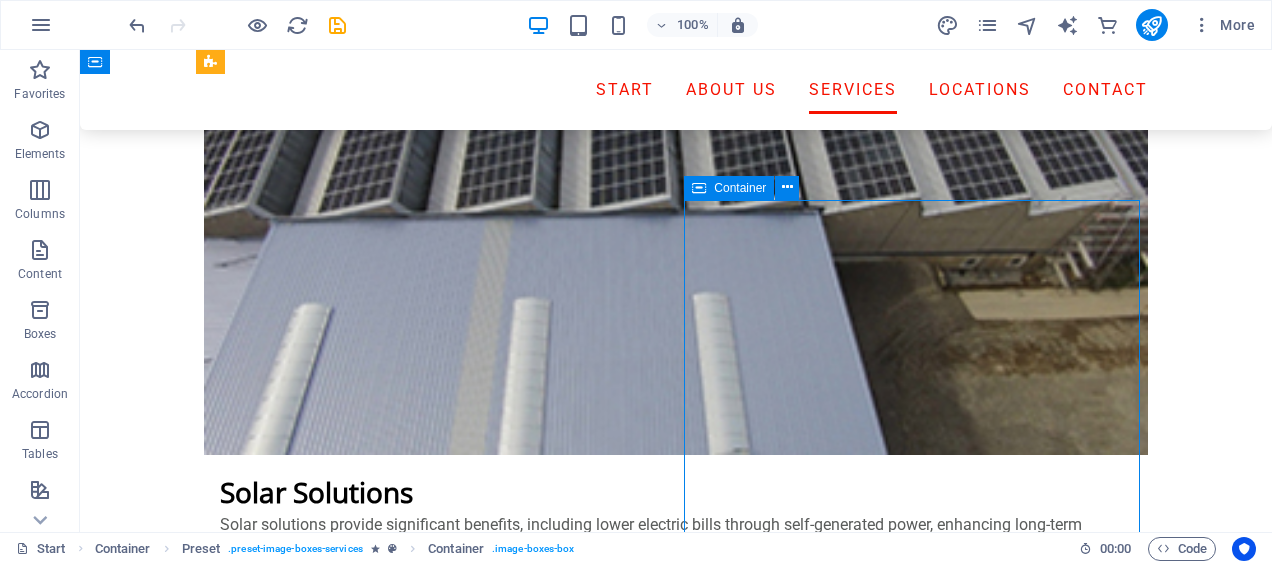 click on "Container" at bounding box center [740, 188] 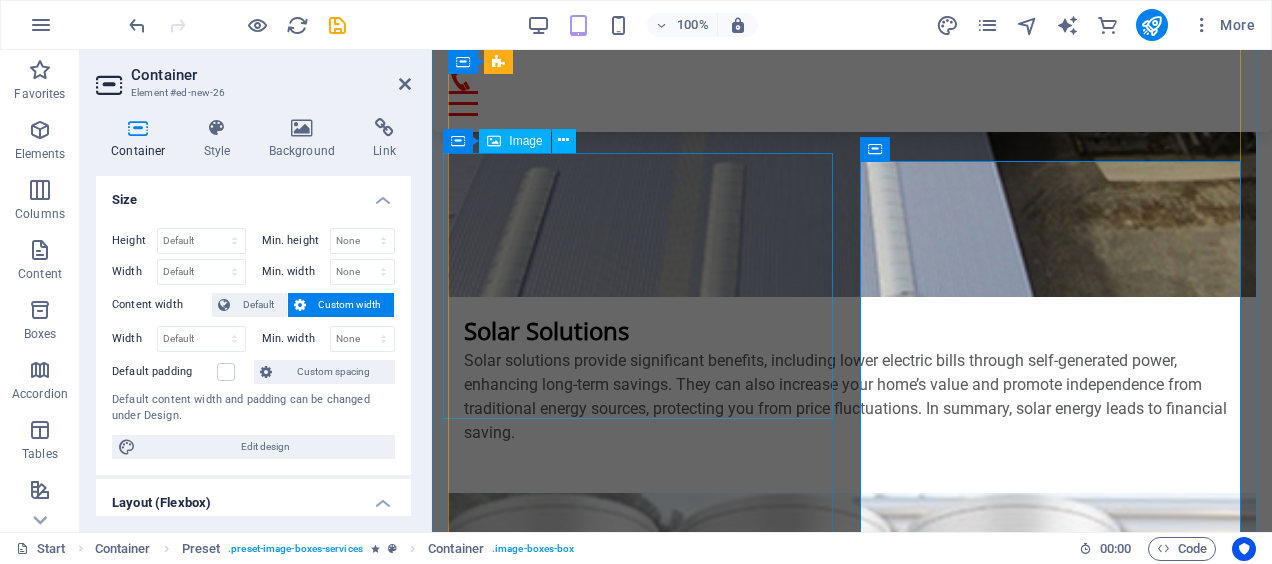 scroll, scrollTop: 3950, scrollLeft: 0, axis: vertical 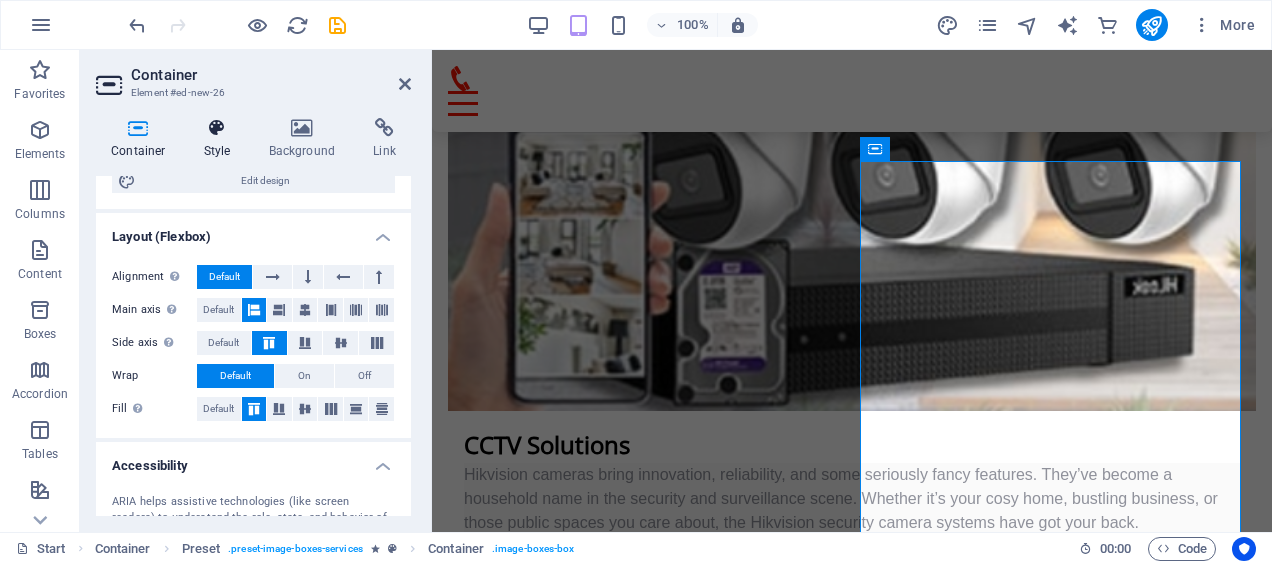click on "Style" at bounding box center [221, 139] 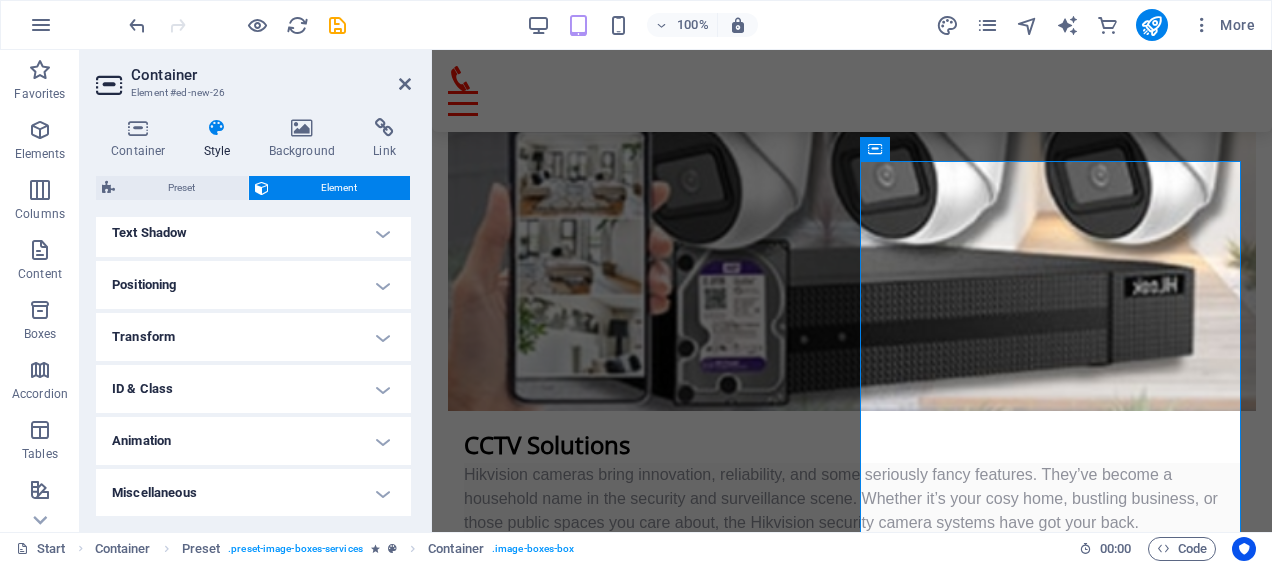 scroll, scrollTop: 445, scrollLeft: 0, axis: vertical 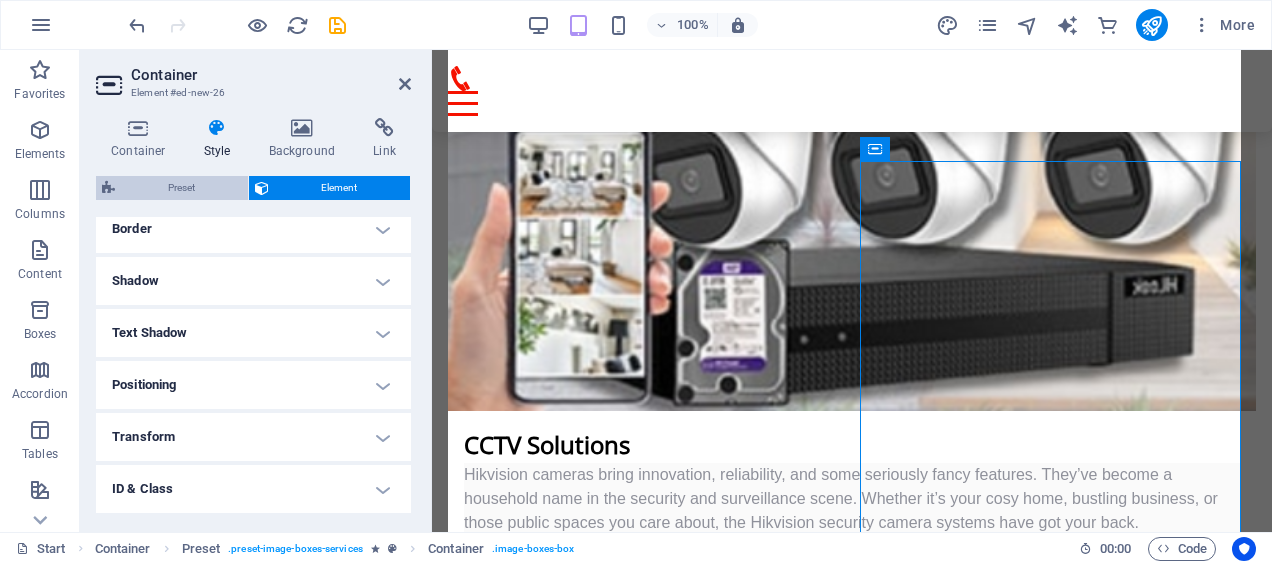 click on "Preset" at bounding box center (181, 188) 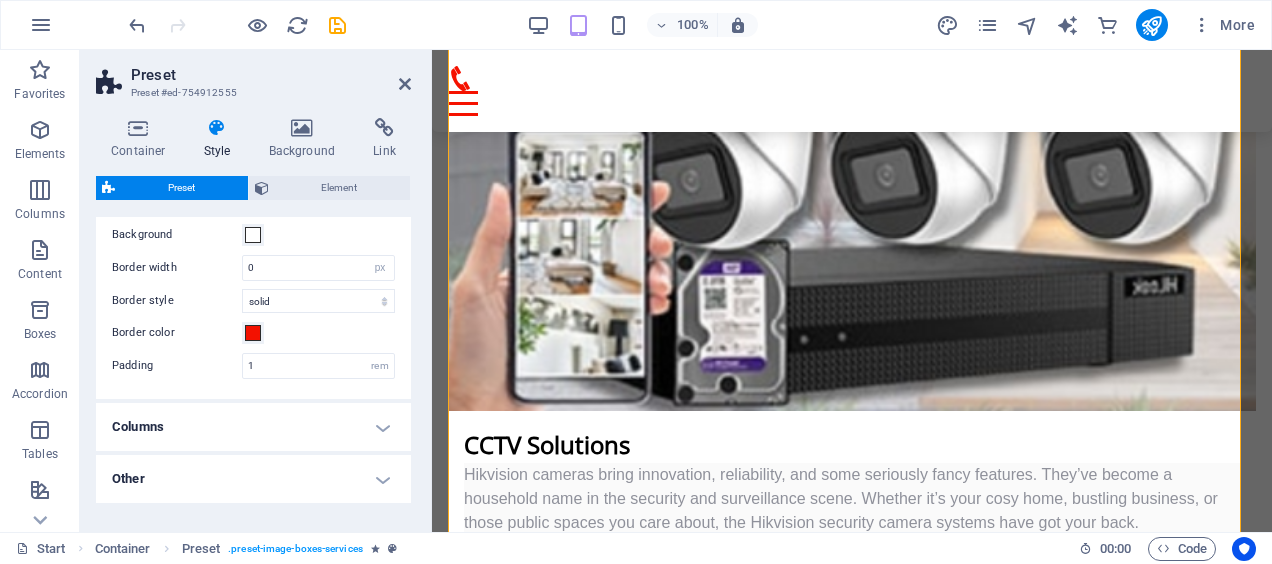 scroll, scrollTop: 0, scrollLeft: 0, axis: both 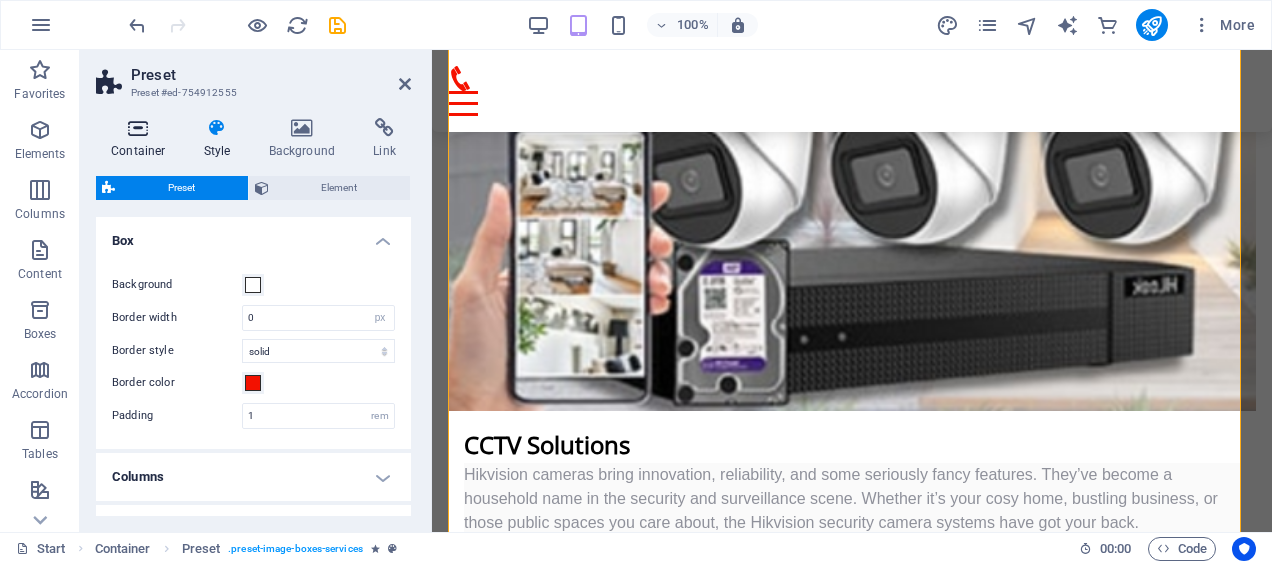 click at bounding box center (138, 128) 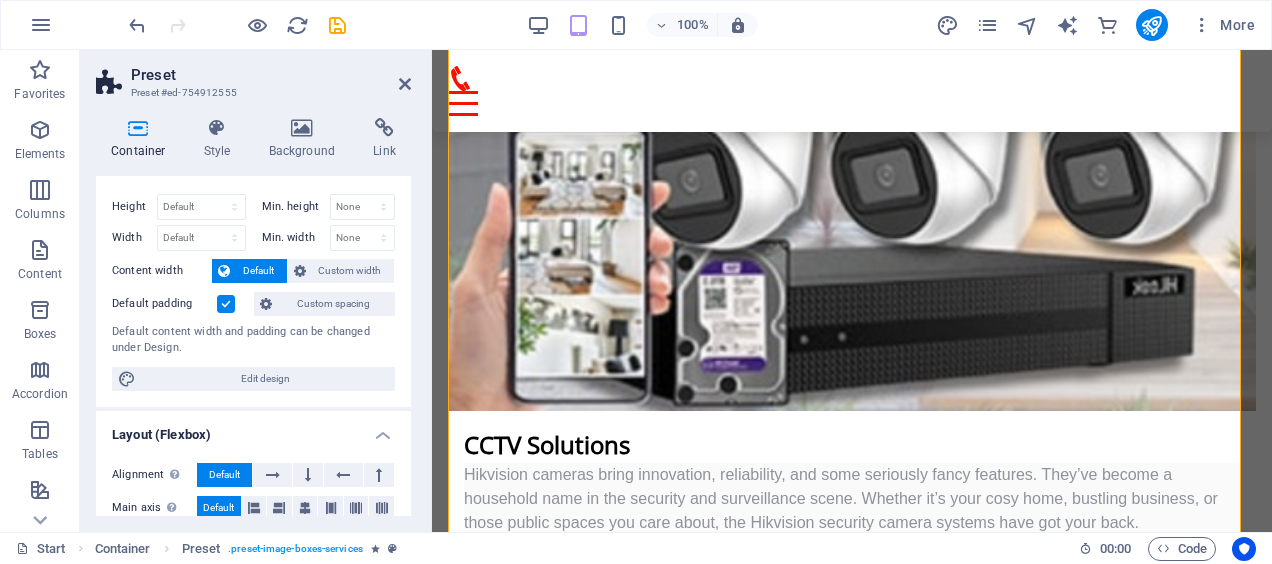 scroll, scrollTop: 0, scrollLeft: 0, axis: both 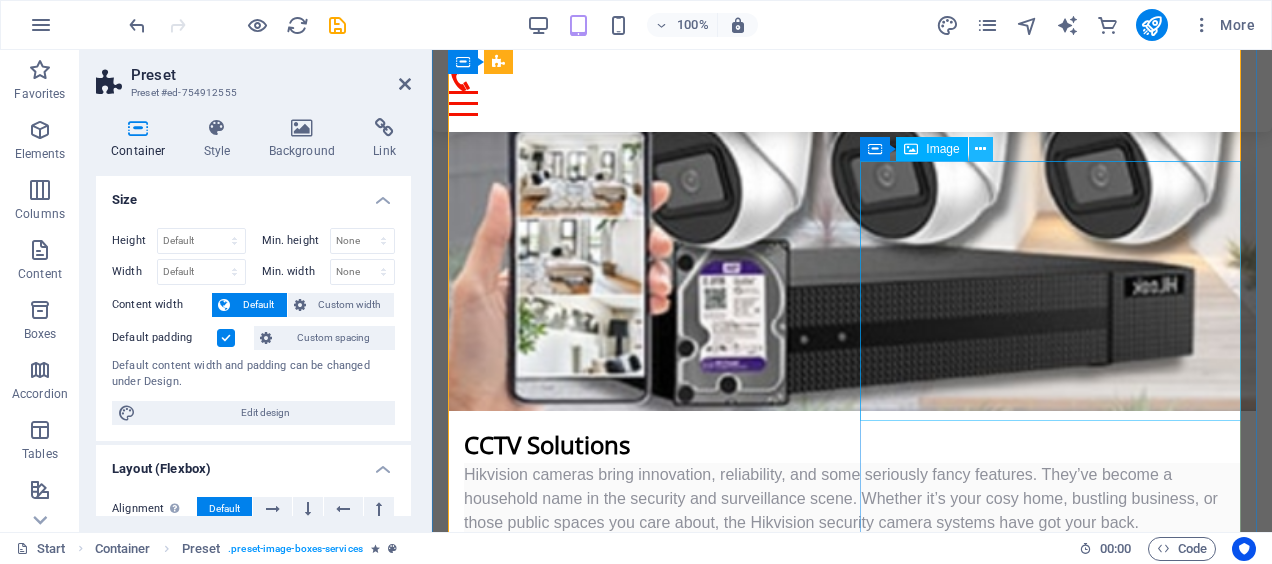 click at bounding box center (980, 149) 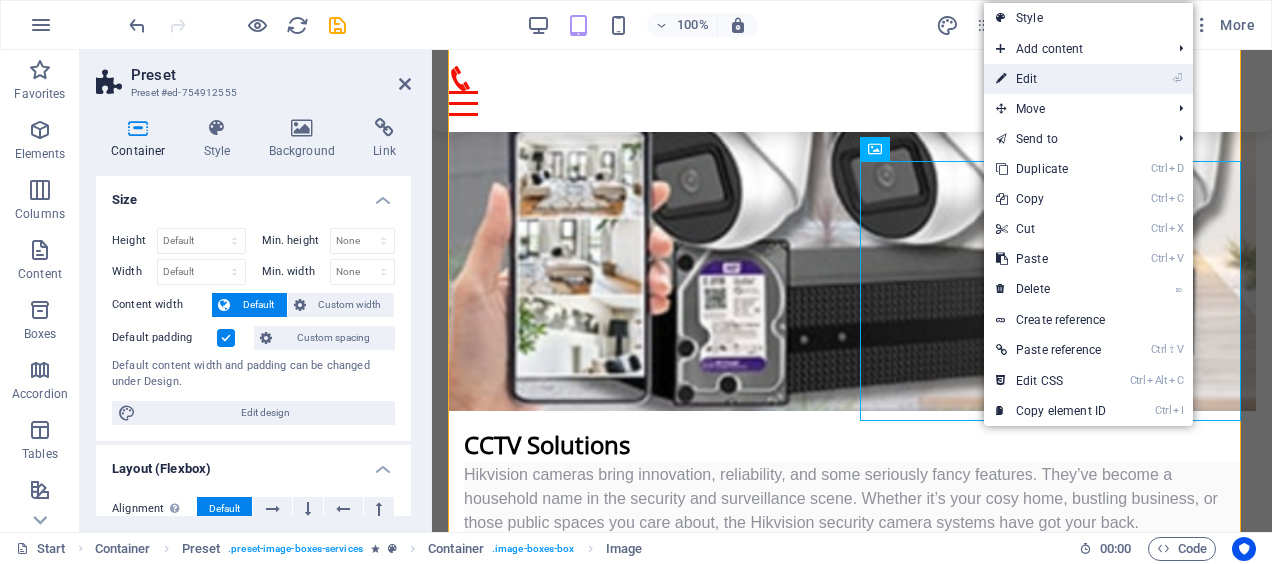 click on "⏎  Edit" at bounding box center [1051, 79] 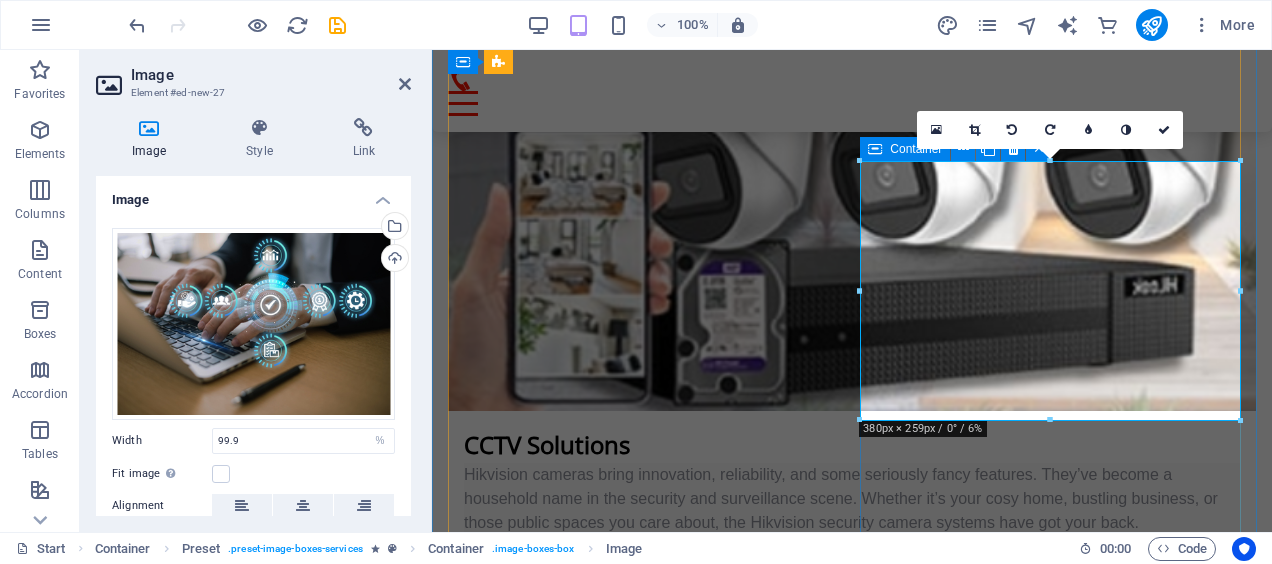 click on "Container" at bounding box center [905, 149] 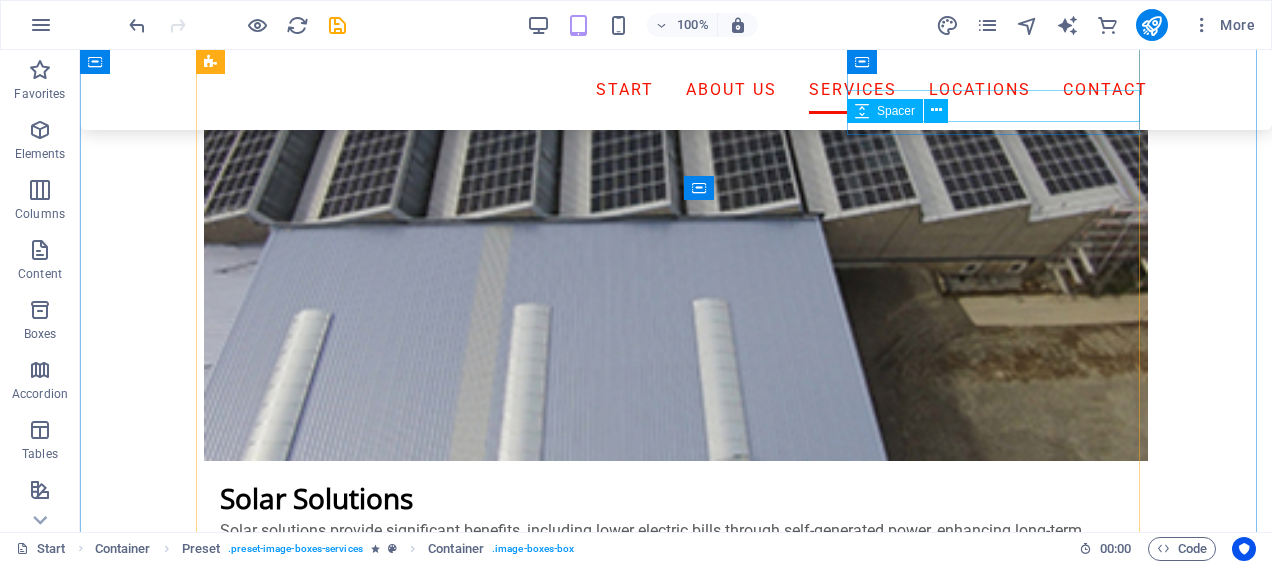 click at bounding box center (676, 4668) 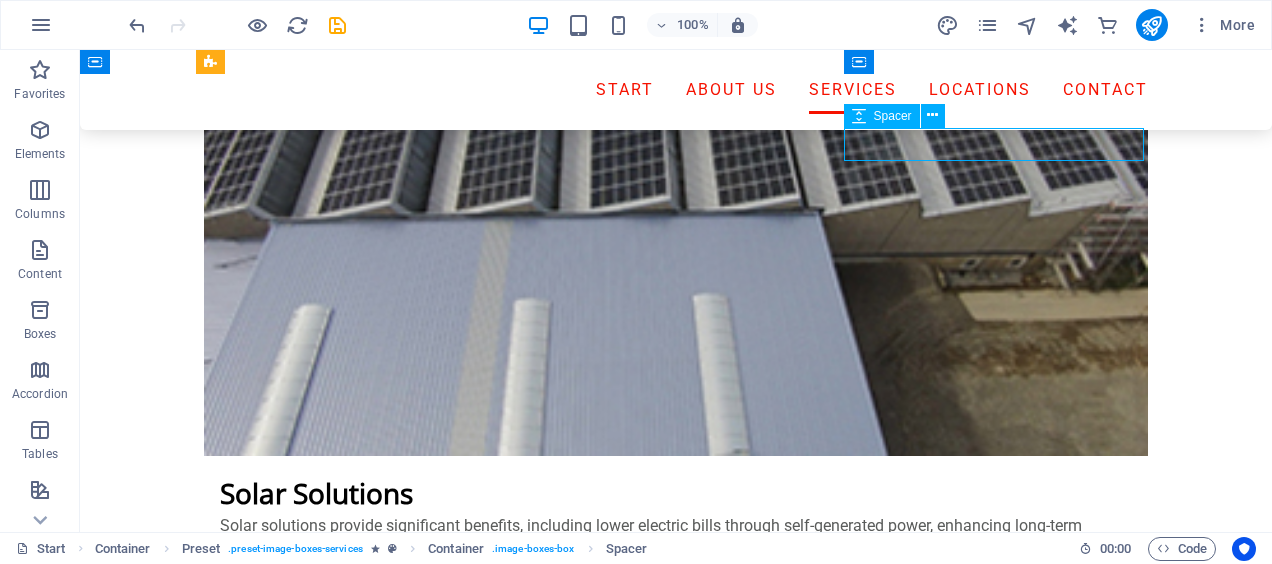 click at bounding box center (676, 4663) 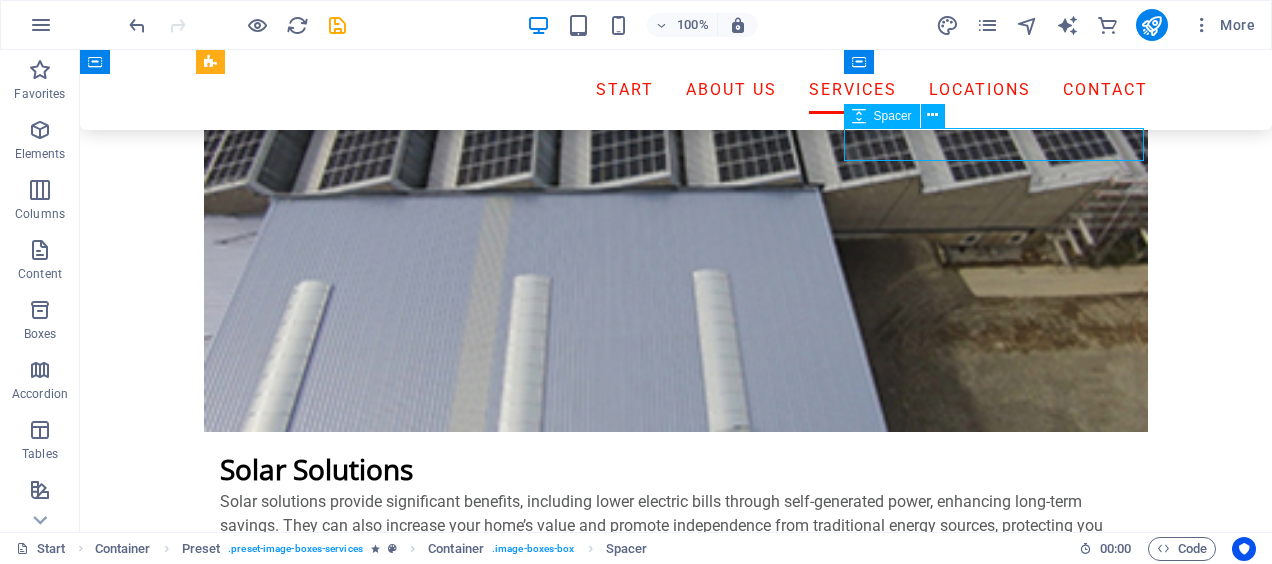 select on "px" 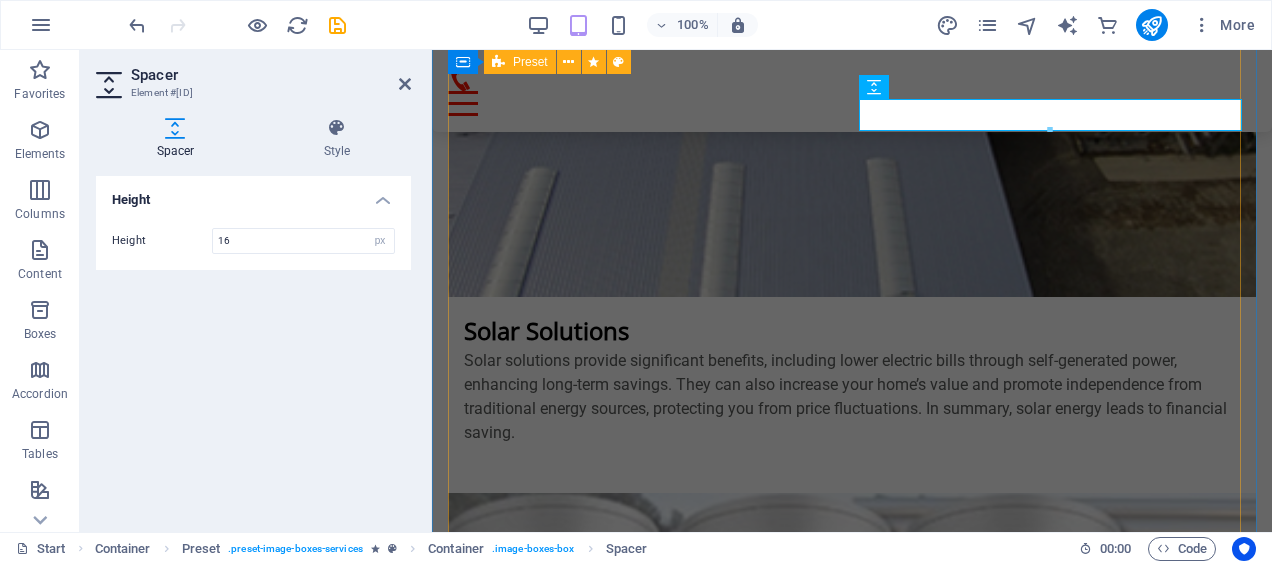 scroll, scrollTop: 3950, scrollLeft: 0, axis: vertical 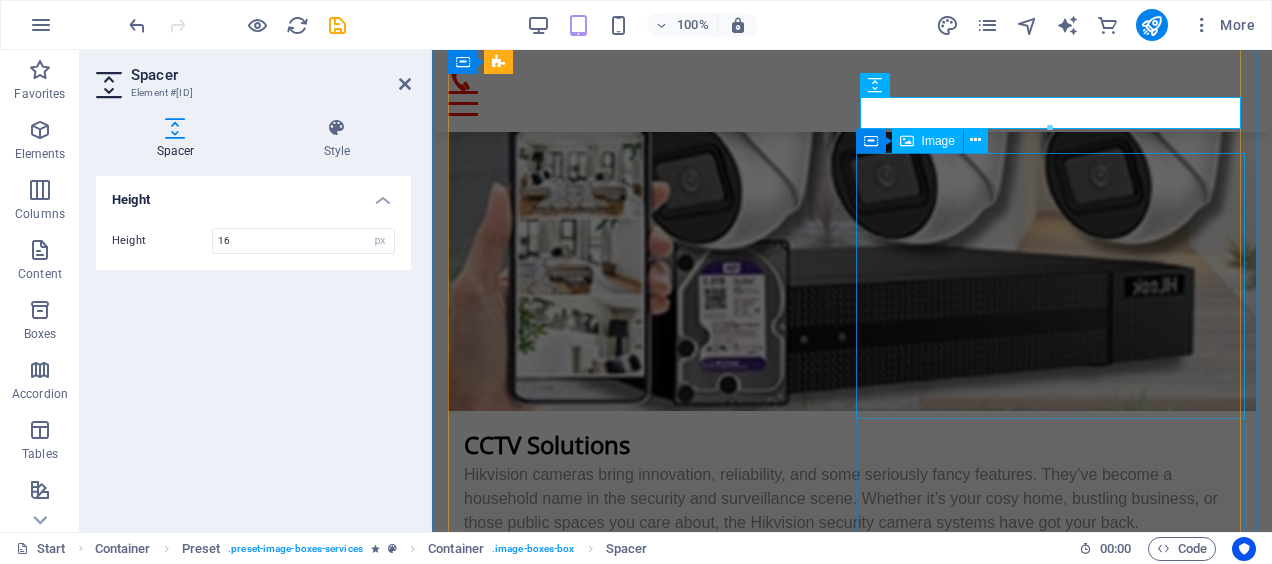 click at bounding box center [852, 4566] 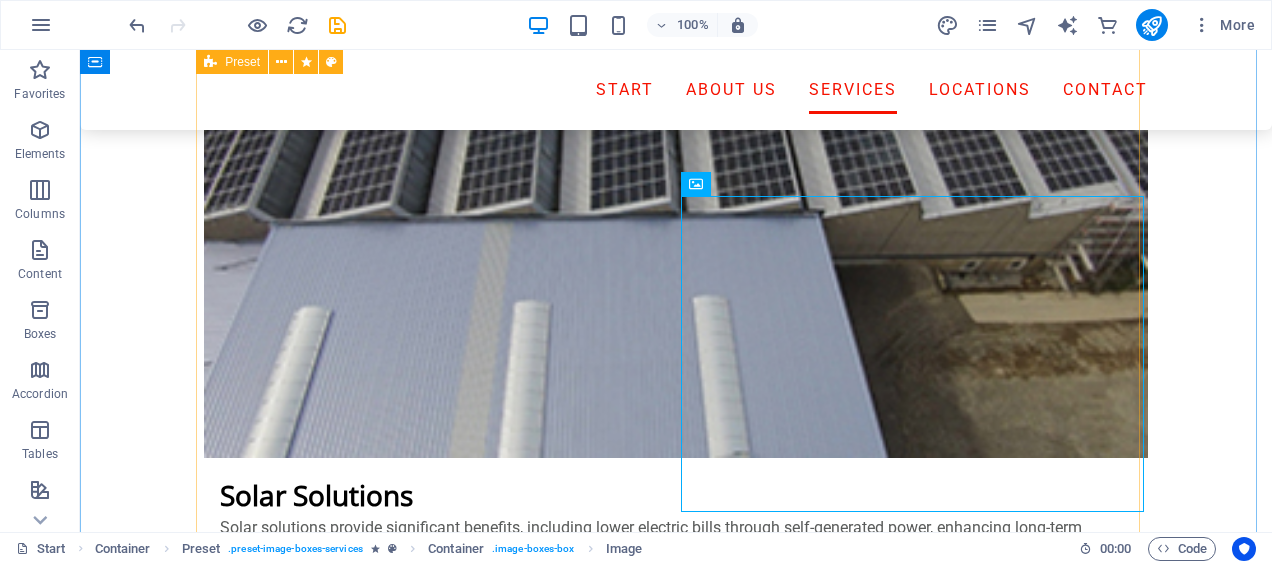 scroll, scrollTop: 3315, scrollLeft: 0, axis: vertical 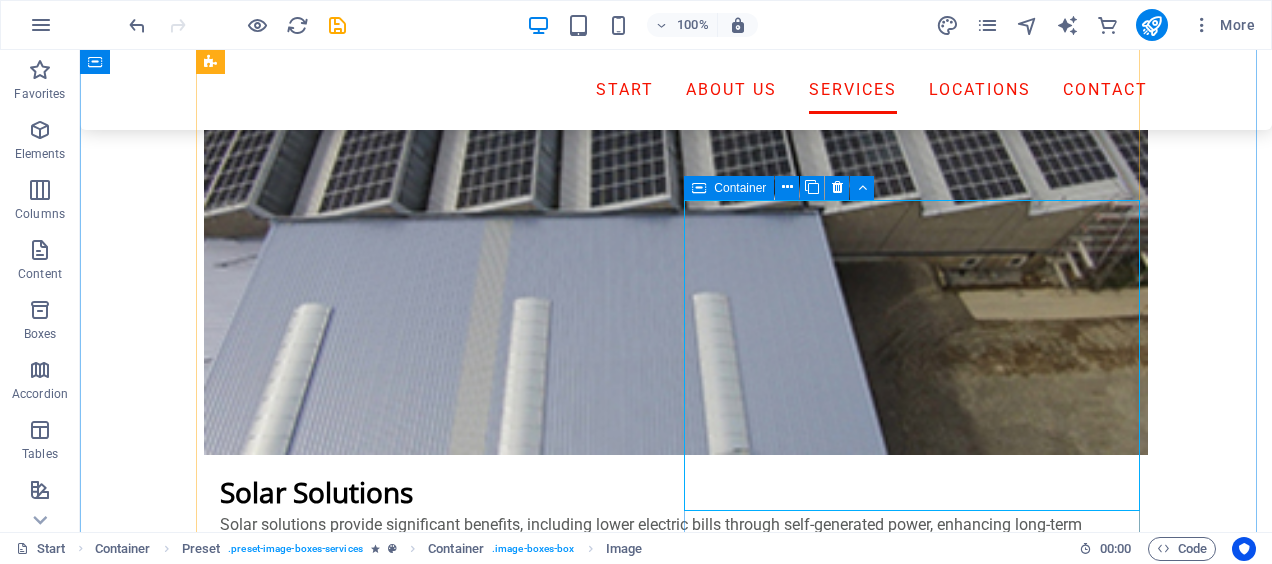 click on "Container" at bounding box center (729, 188) 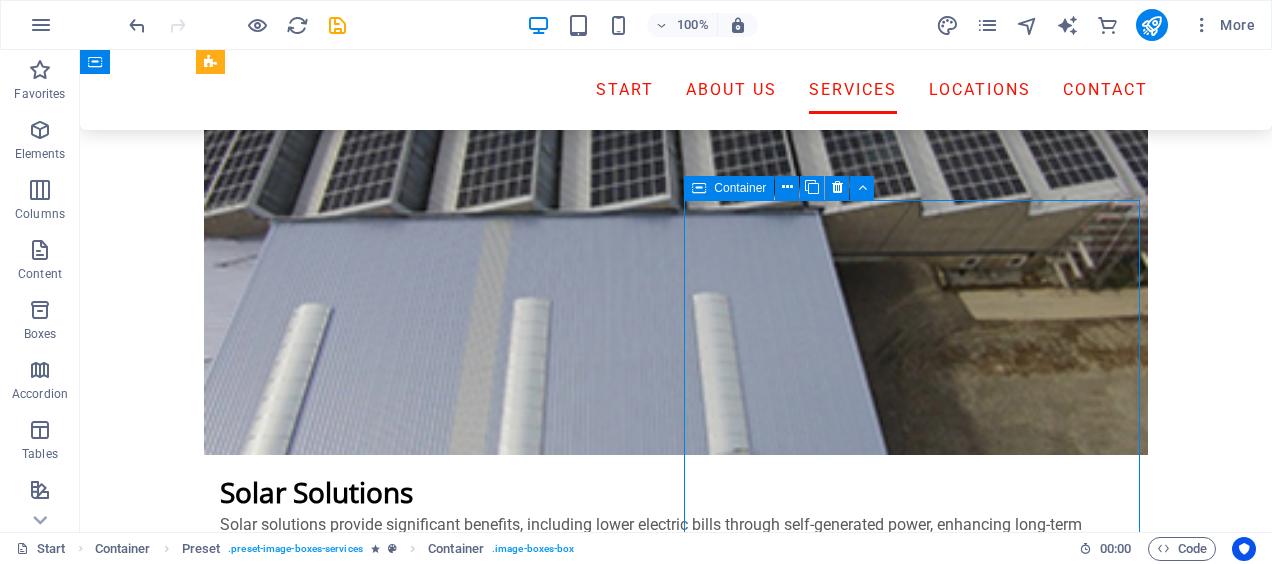 click on "Container" at bounding box center (729, 188) 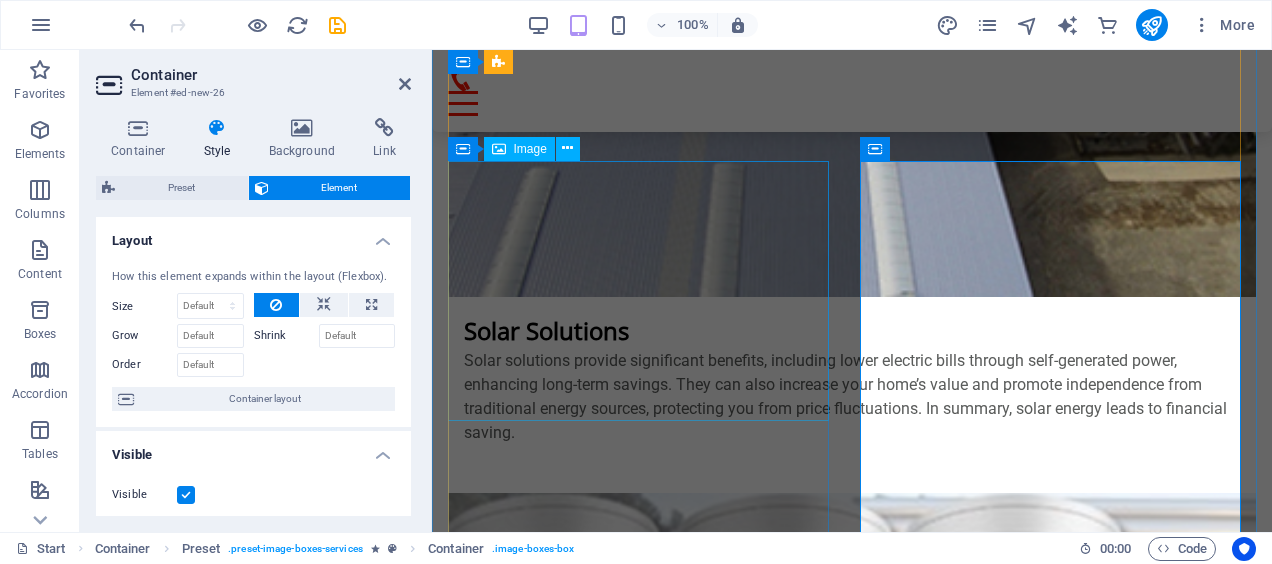 scroll, scrollTop: 3950, scrollLeft: 0, axis: vertical 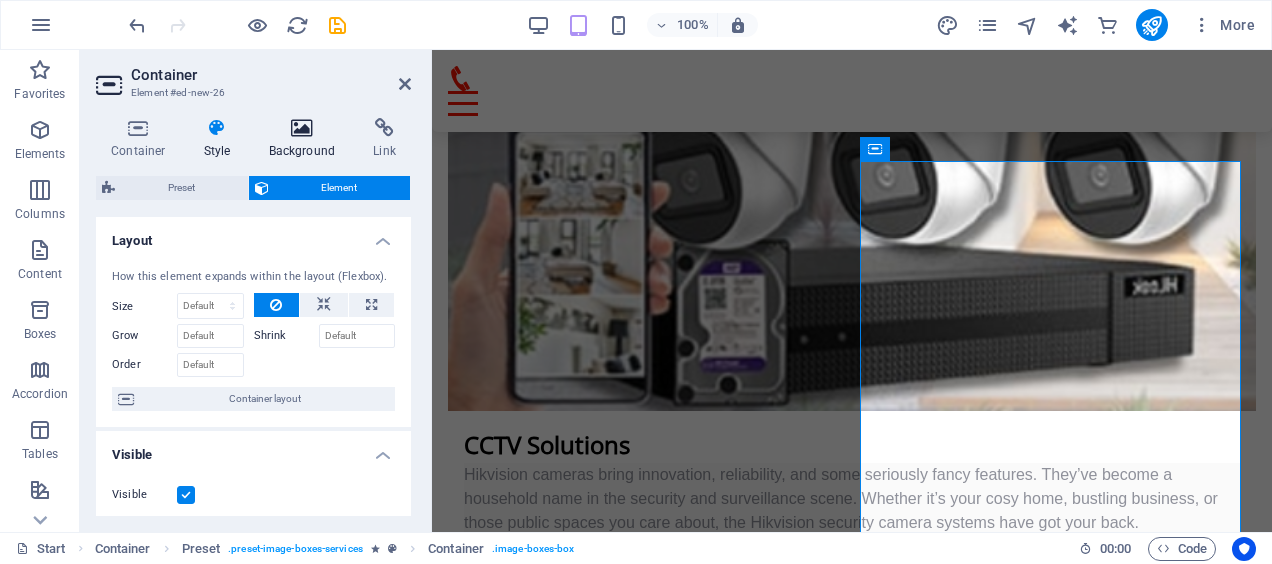 click at bounding box center (302, 128) 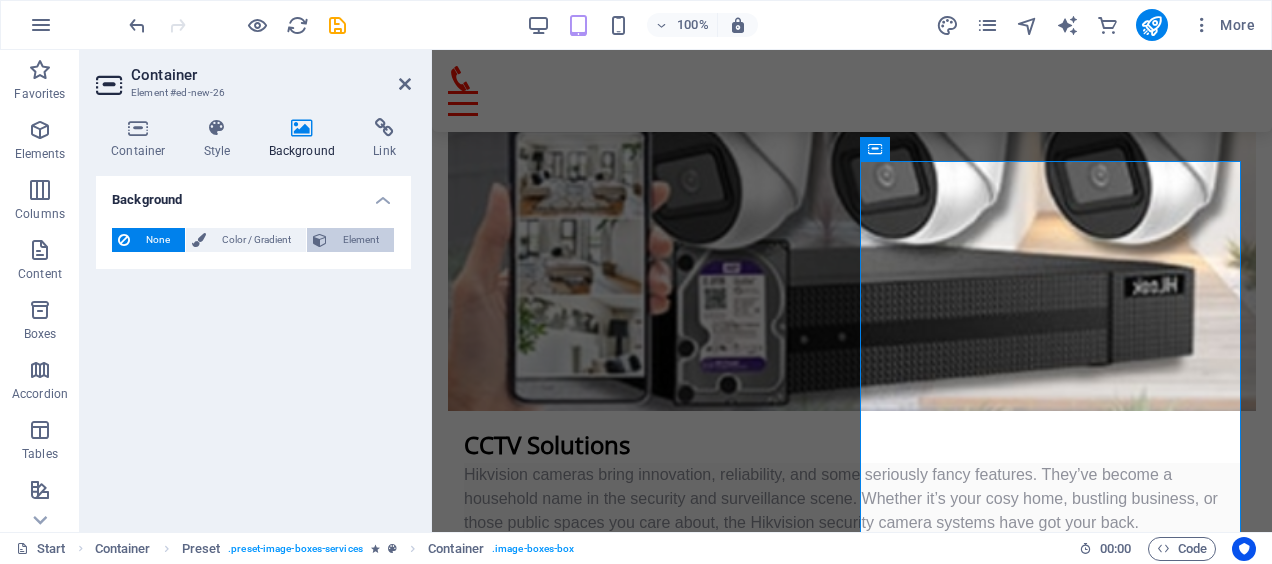 click on "Element" at bounding box center (360, 240) 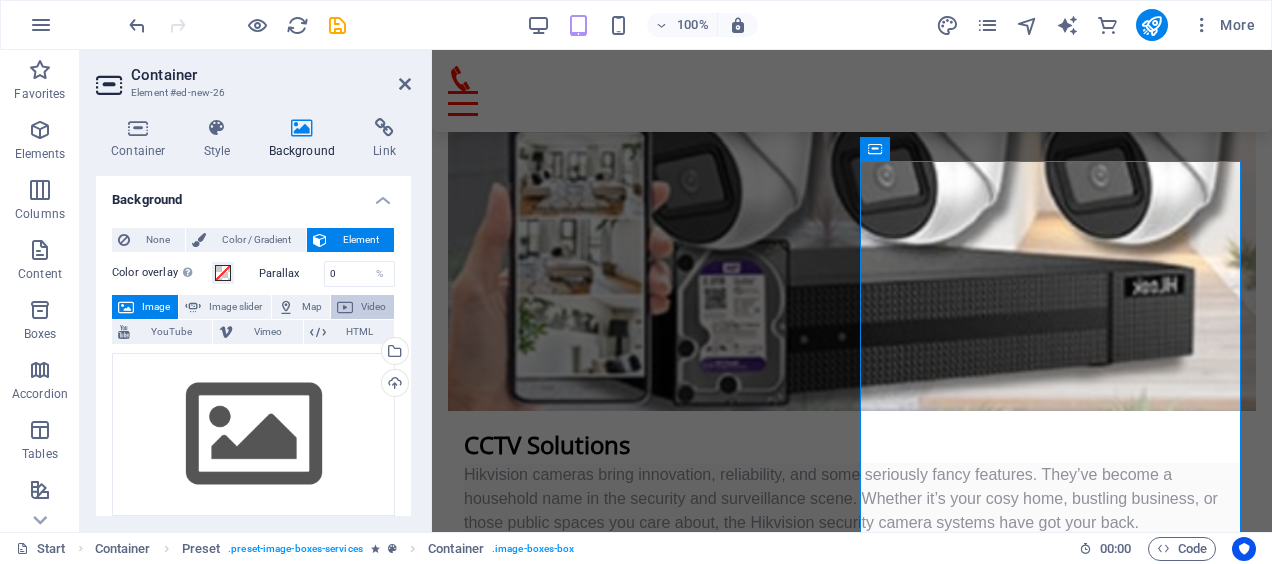 click on "Video" at bounding box center (373, 307) 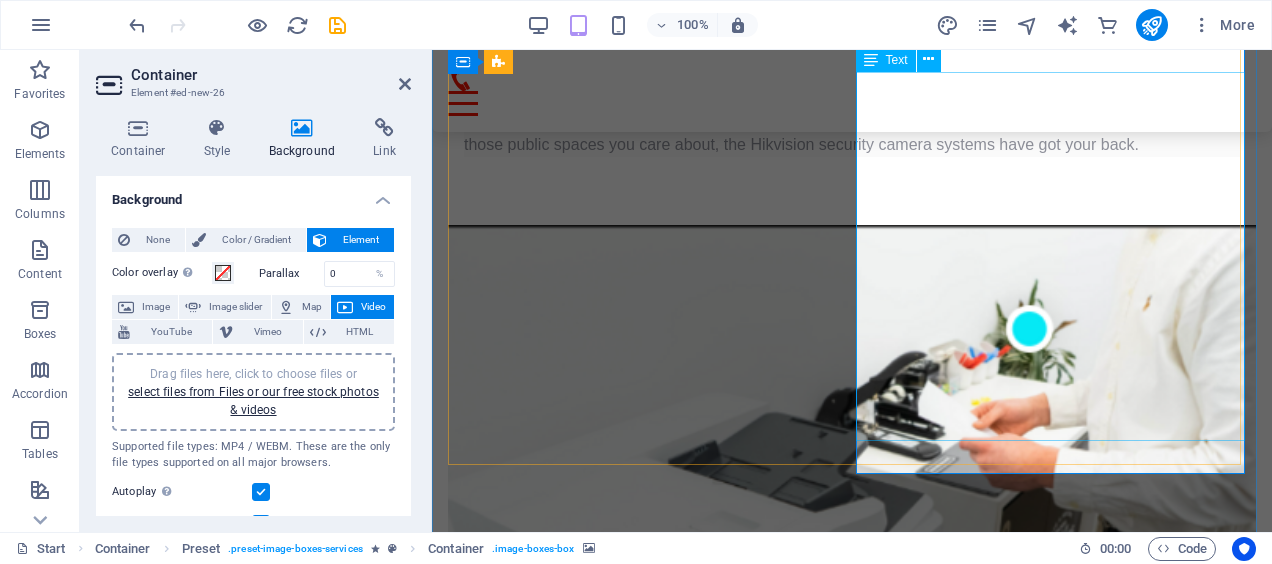 scroll, scrollTop: 4350, scrollLeft: 0, axis: vertical 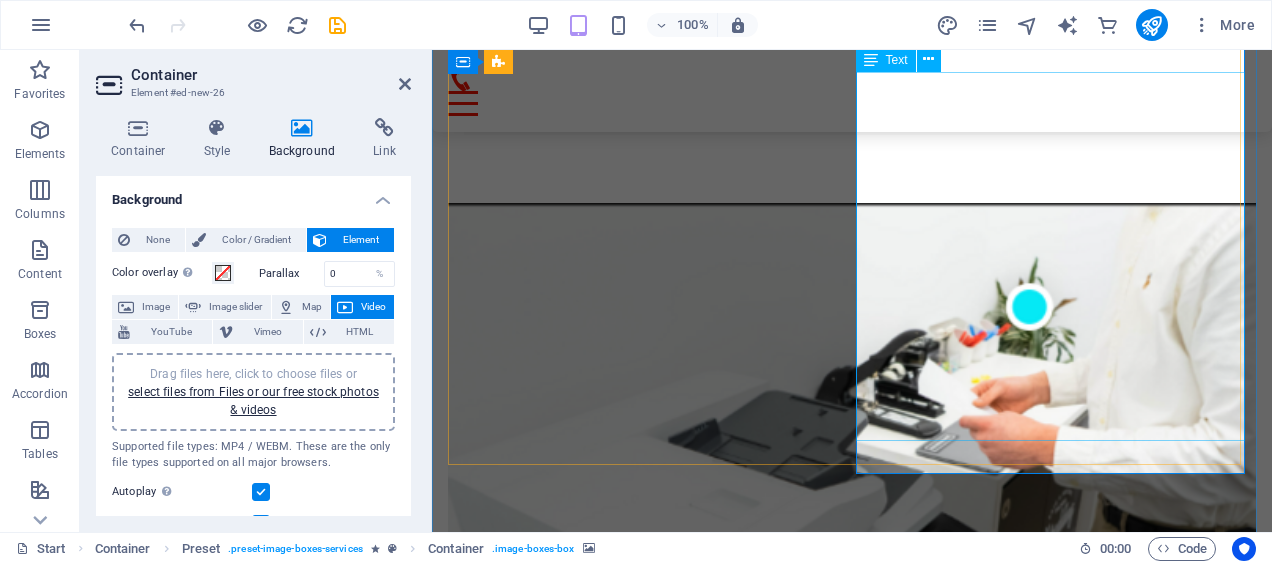 click on "If you're in the market for both a professionally designed website and a reliable email service, we highly recommend considering a comprehensive web hosting package that includes email hosting as part of its offerings. This can provide you with a seamless experience, as both your website and email services will be managed under one umbrella. Alternatively, if you already have a website or prefer to utilize an email hosting solution separately, there are many standalone email hosting options available that can cater to your needs effectively. By choosing the right combination, you can enhance your online presence and streamline your communications." at bounding box center (852, 5300) 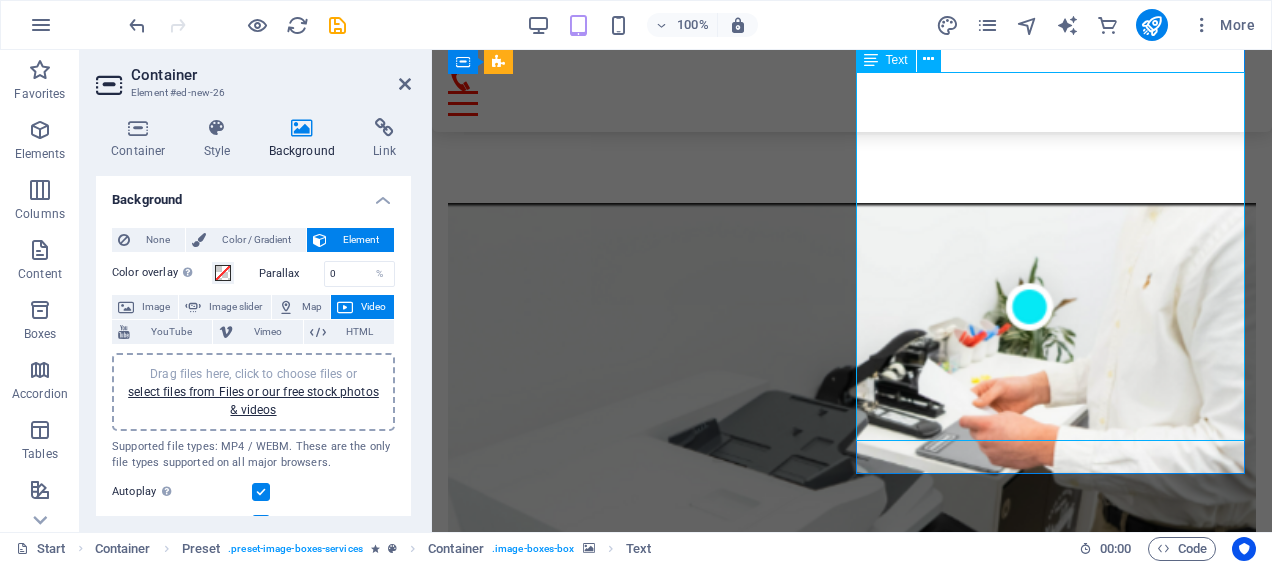 click on "If you're in the market for both a professionally designed website and a reliable email service, we highly recommend considering a comprehensive web hosting package that includes email hosting as part of its offerings. This can provide you with a seamless experience, as both your website and email services will be managed under one umbrella. Alternatively, if you already have a website or prefer to utilize an email hosting solution separately, there are many standalone email hosting options available that can cater to your needs effectively. By choosing the right combination, you can enhance your online presence and streamline your communications." at bounding box center [852, 5300] 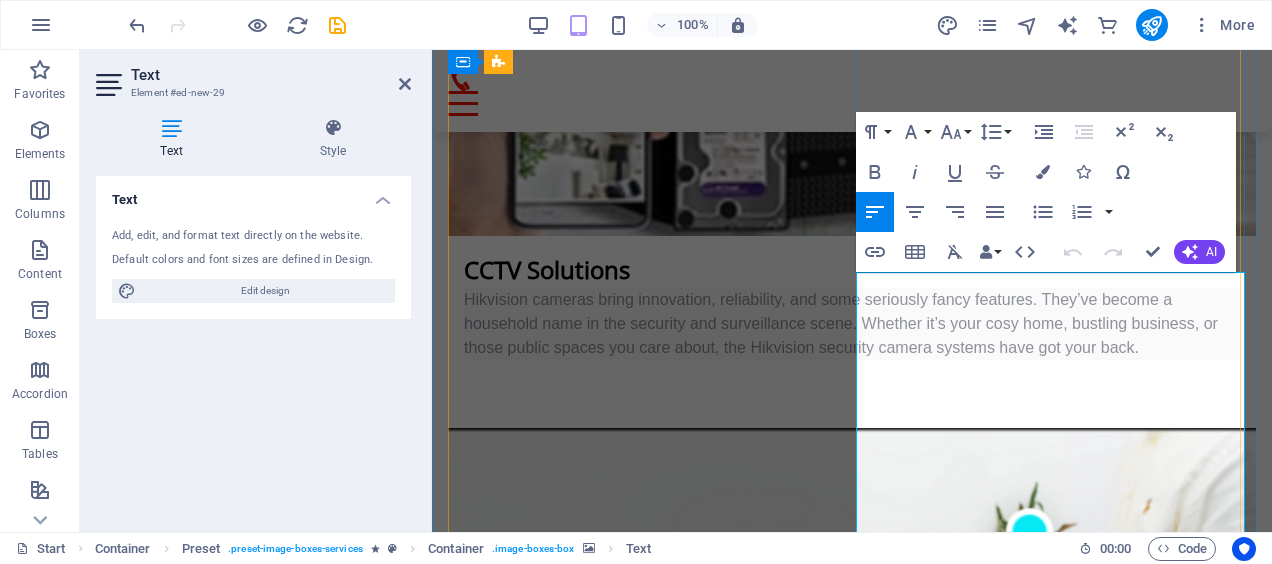 scroll, scrollTop: 4150, scrollLeft: 0, axis: vertical 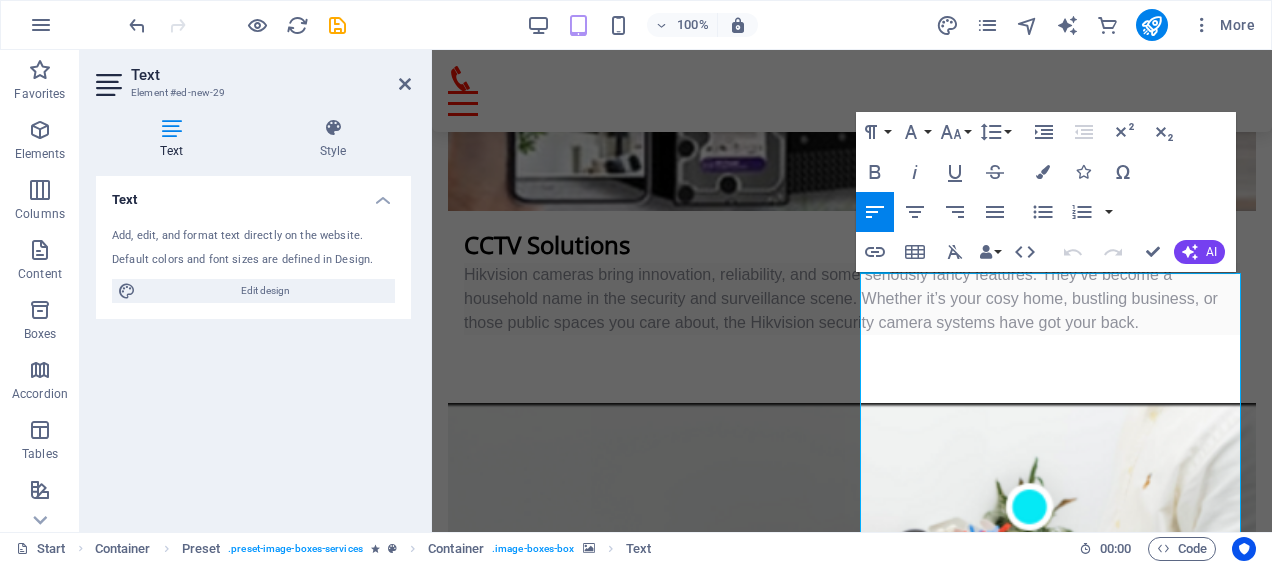 click on "Text Add, edit, and format text directly on the website. Default colors and font sizes are defined in Design. Edit design Alignment Left aligned Centered Right aligned" at bounding box center (253, 346) 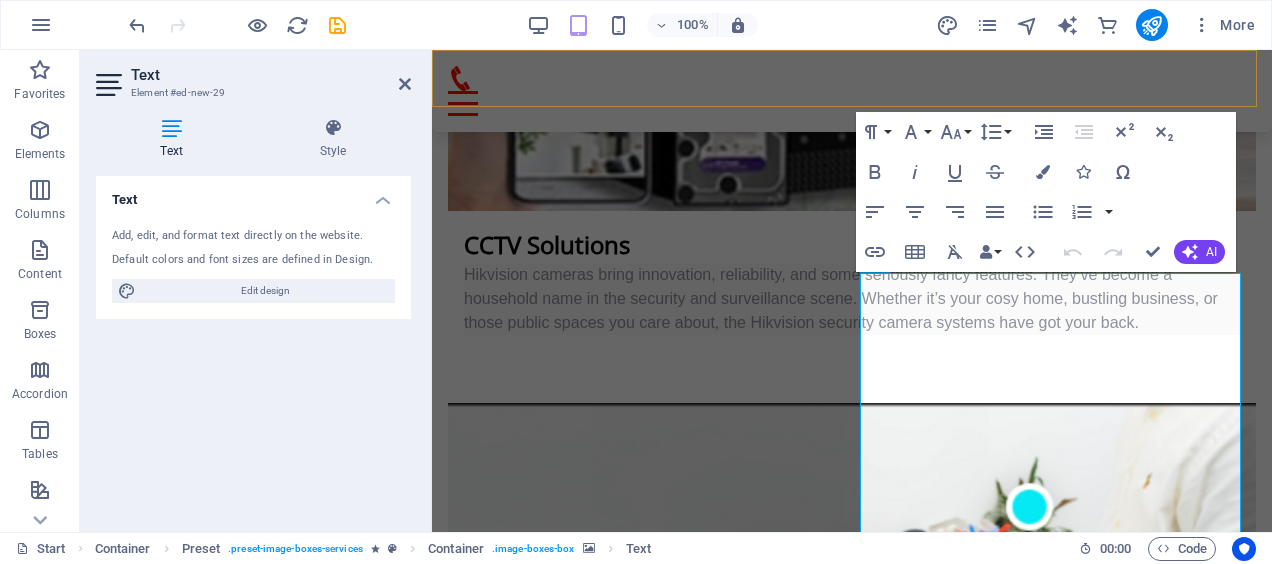 click on "Services Our IT support services are designed to manage and optimize your Microsoft 365, cybersecurity and network infrastructure, ensuring smooth operations and maximum productivity. We focus on delivering proactive, responsive support to maintain a safe and secure environment, safeguarding your systems from threats Solar Solutions Solar solutions provide significant benefits, including lower electric bills through self-generated power, enhancing long-term savings. They can also increase your home’s value and promote independence from traditional energy sources, protecting you from price fluctuations. In summary, solar energy leads to financial saving. CCTV Solutions Hikvision cameras bring innovation, reliability, and some seriously fancy features. They’ve become a household name in the security and surveillance scene. Whether it’s your cosy home, bustling business, or those public spaces you care about, the Hikvision security camera systems have got your back. Printers & scanners IT Solutions" at bounding box center (852, 91) 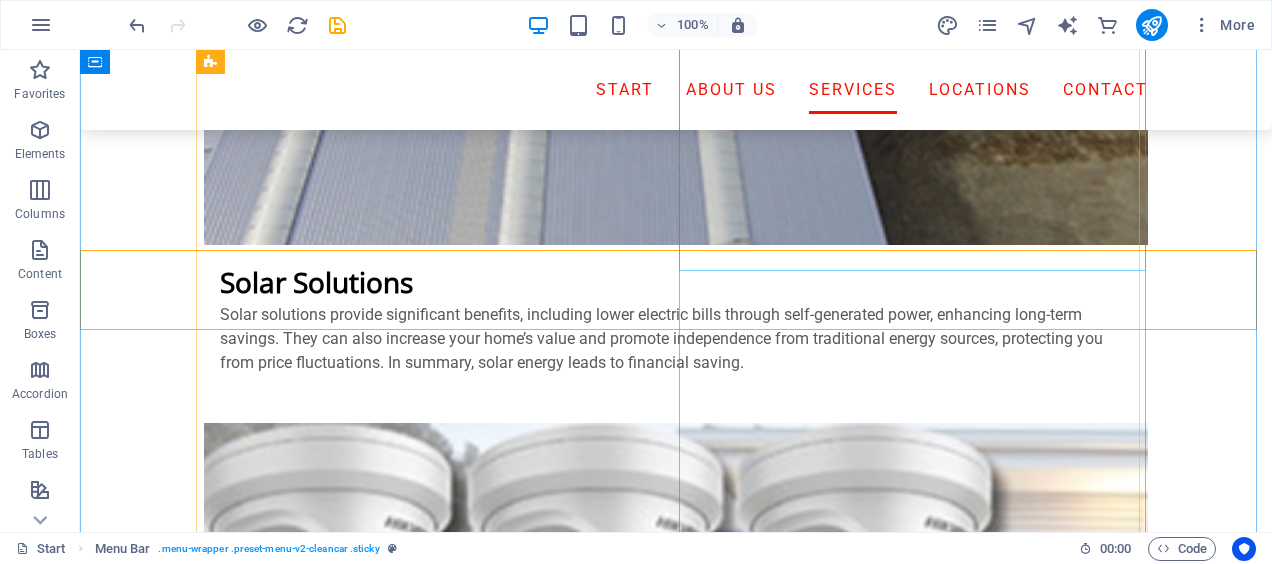 scroll, scrollTop: 3554, scrollLeft: 0, axis: vertical 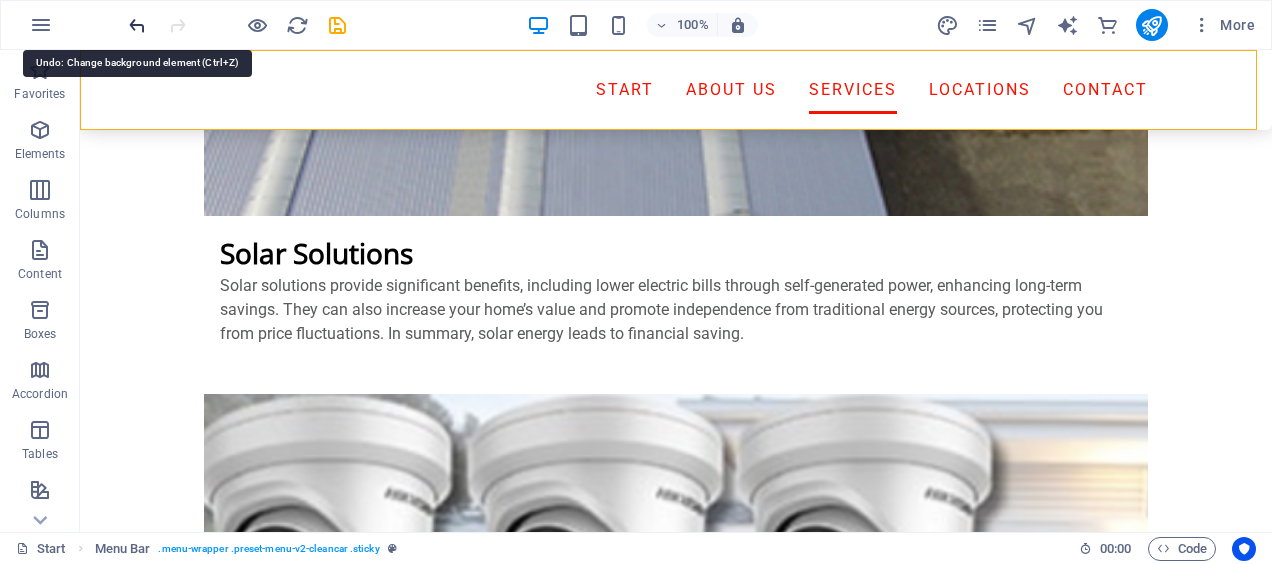 click at bounding box center [137, 25] 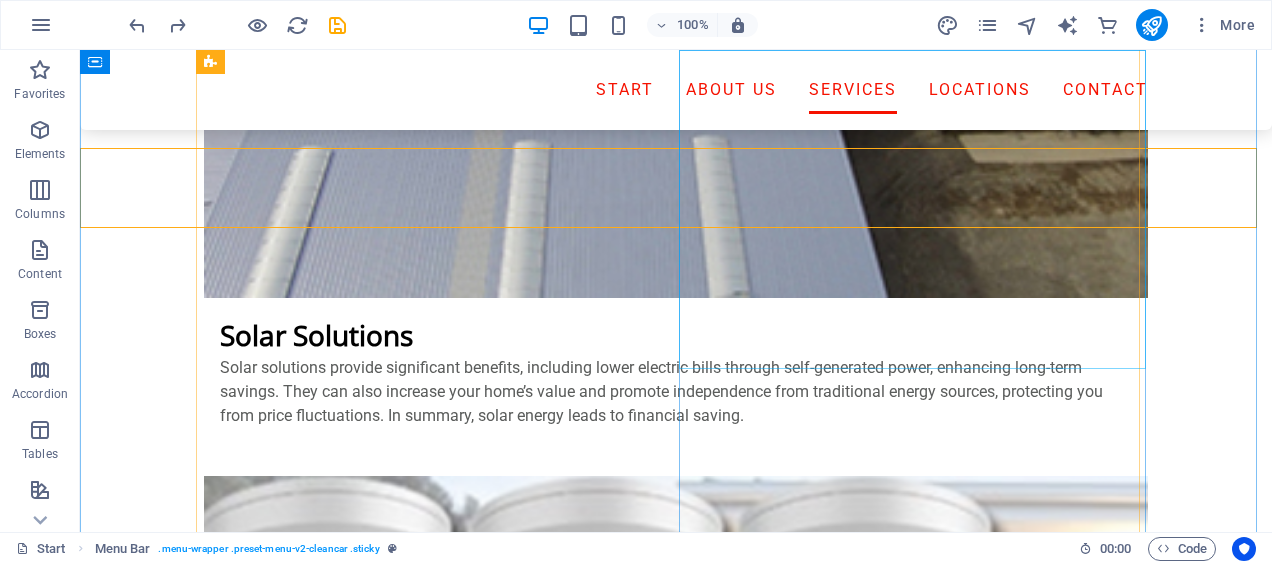 scroll, scrollTop: 3554, scrollLeft: 0, axis: vertical 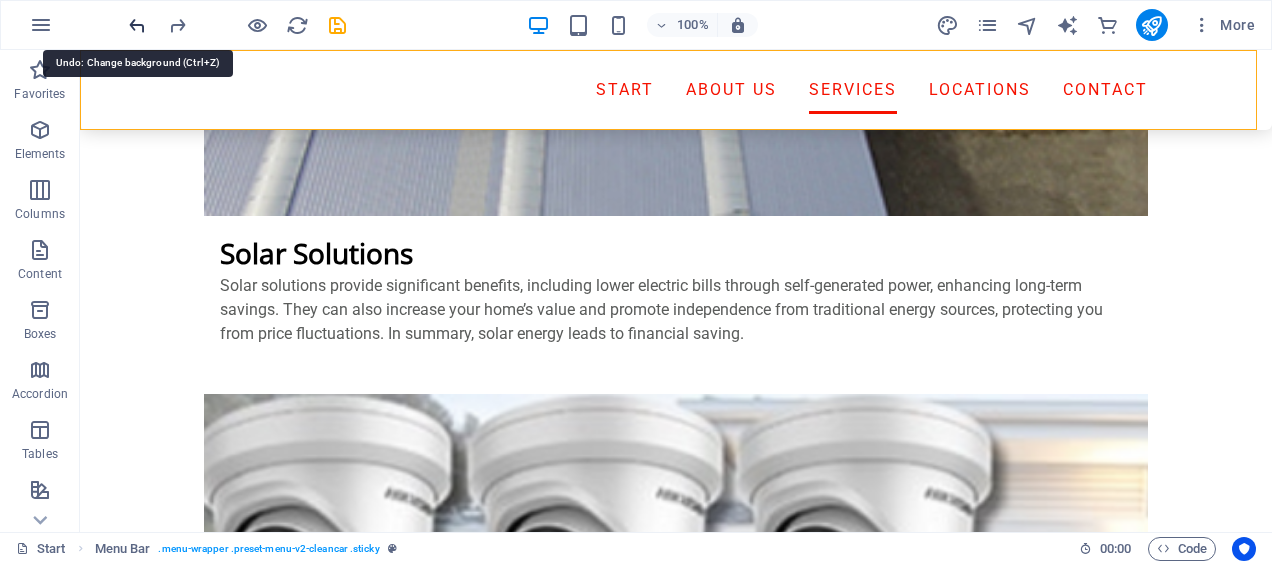 click at bounding box center [137, 25] 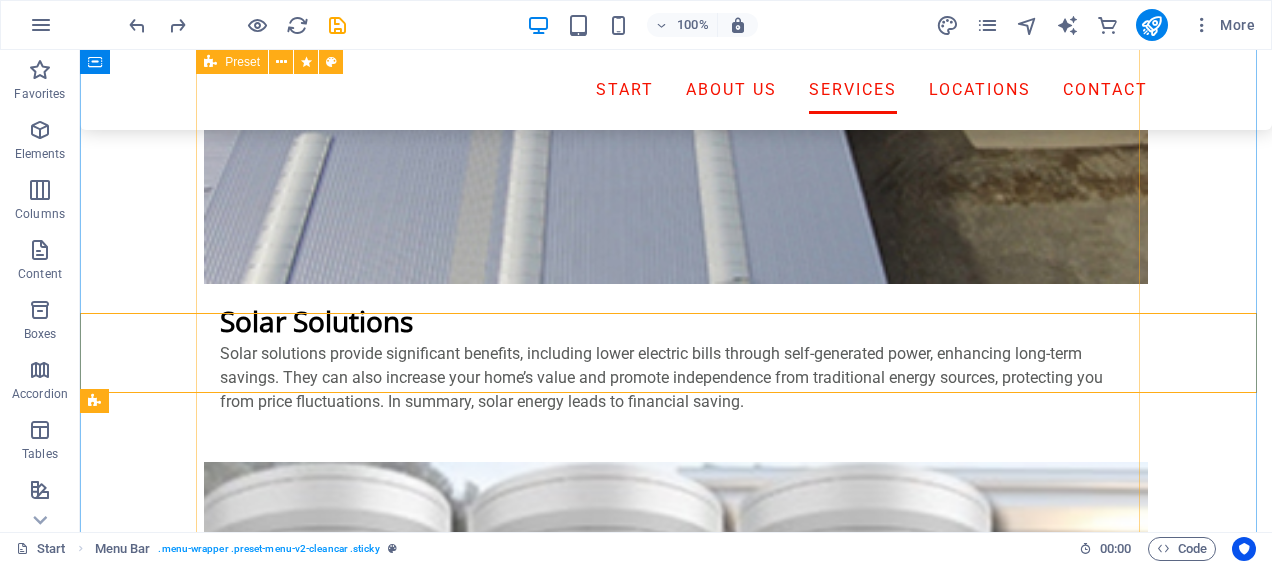 scroll, scrollTop: 3254, scrollLeft: 0, axis: vertical 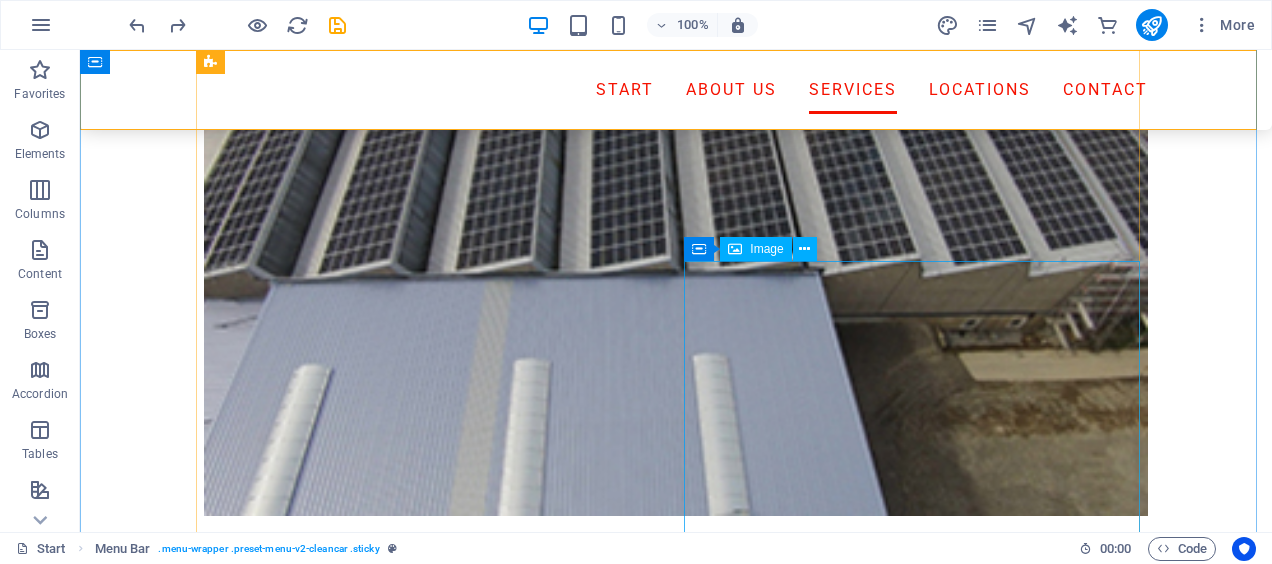 click at bounding box center [735, 249] 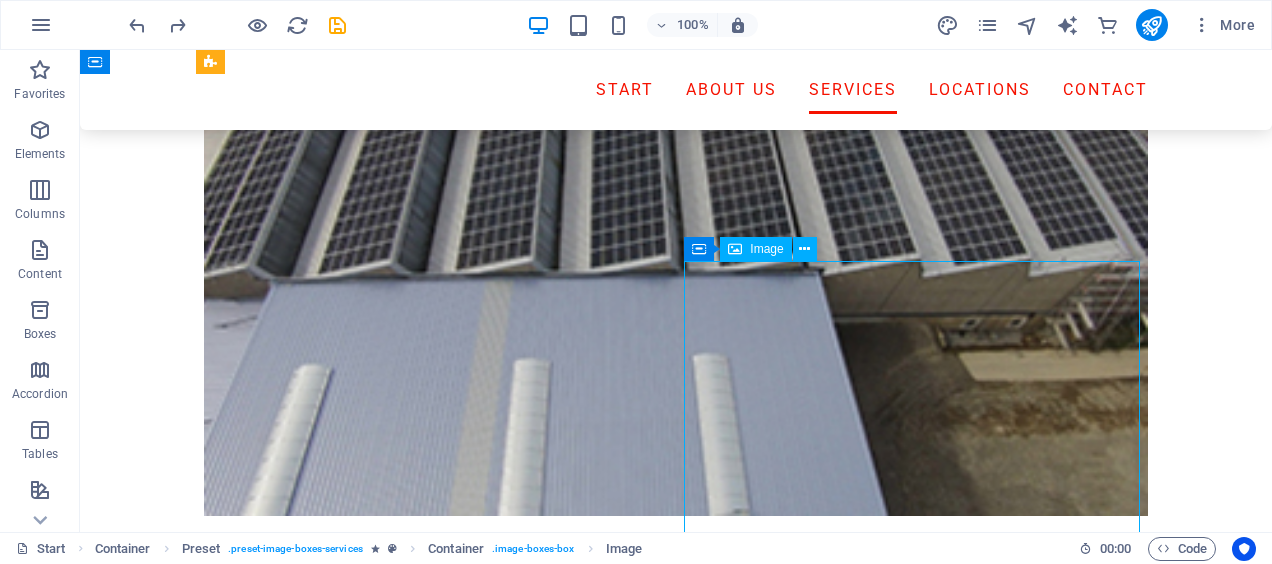 click at bounding box center [735, 249] 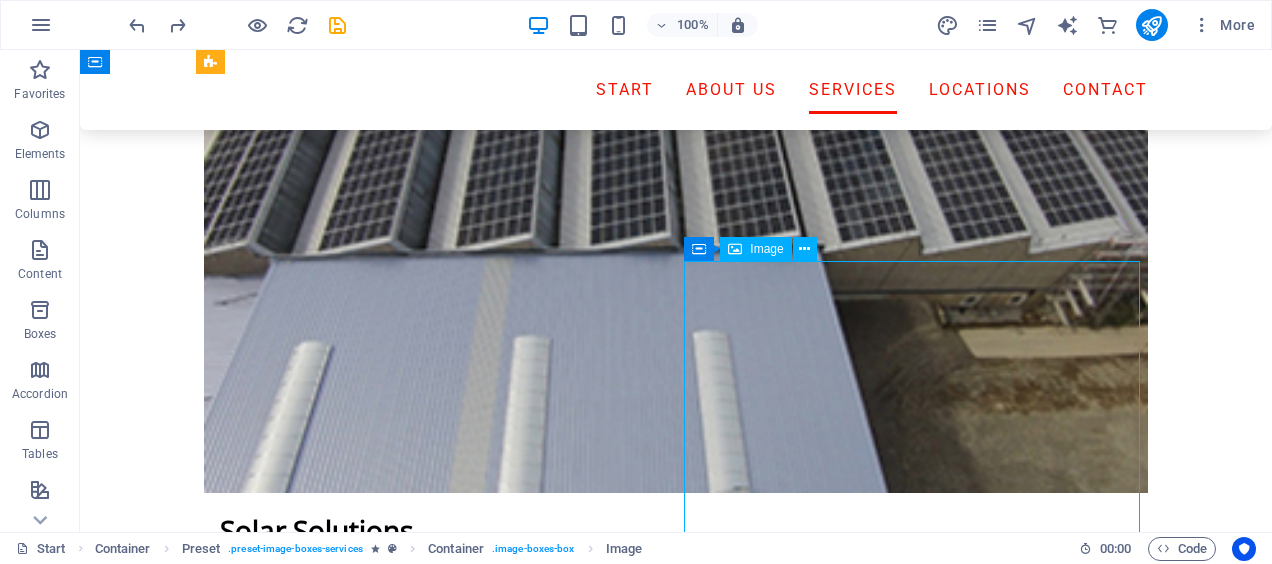 select on "%" 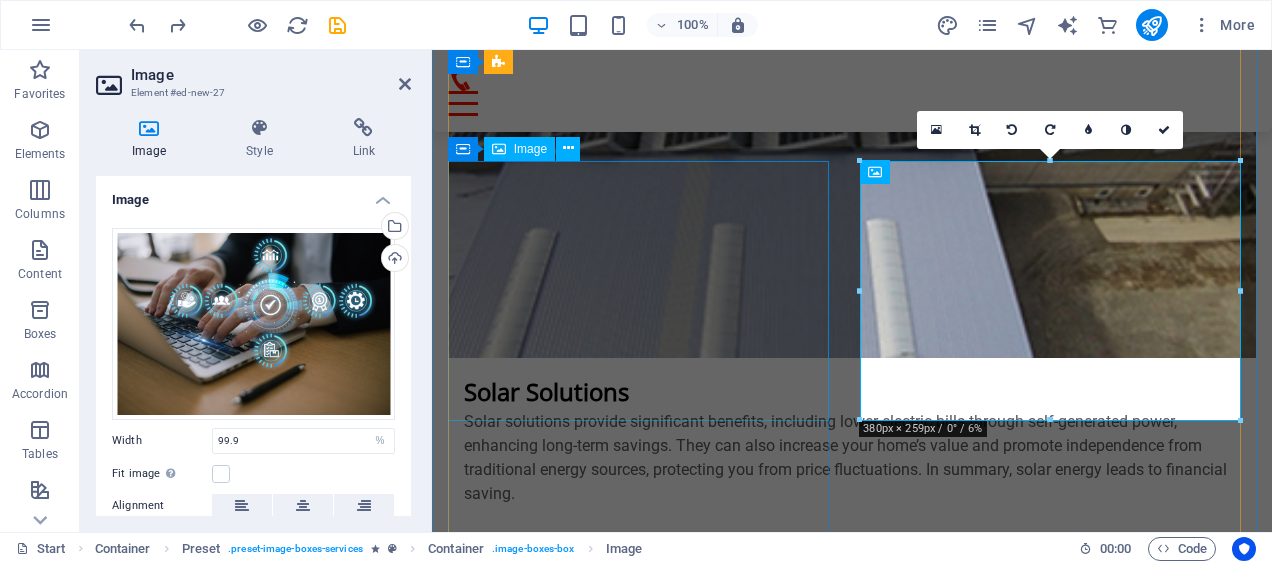 scroll, scrollTop: 3950, scrollLeft: 0, axis: vertical 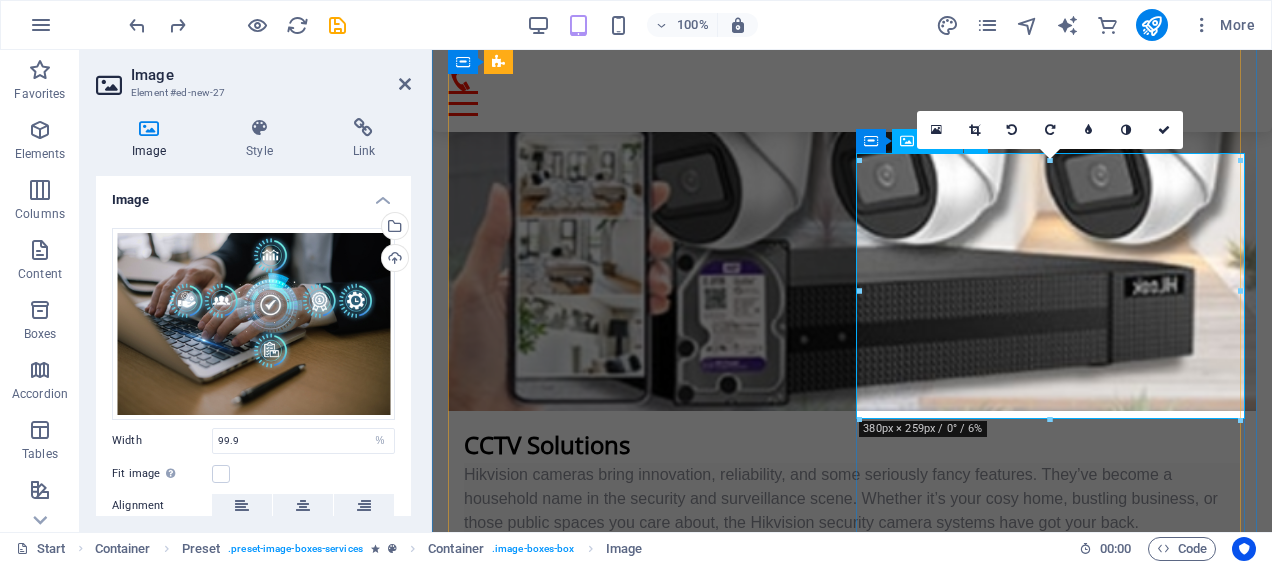 click at bounding box center (852, 4566) 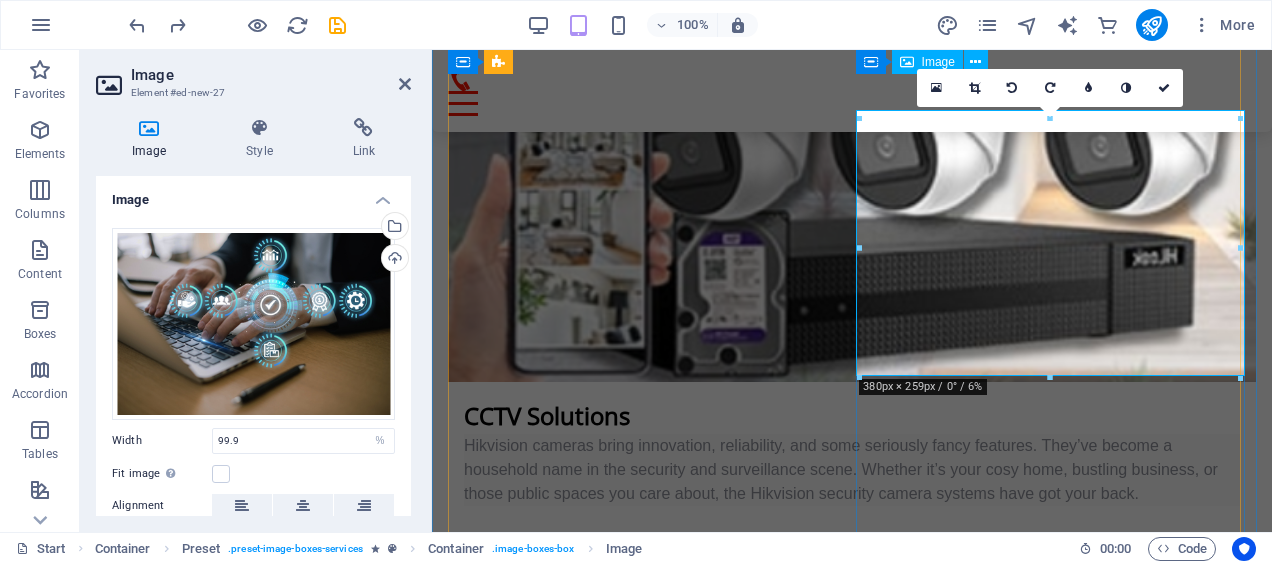 scroll, scrollTop: 3950, scrollLeft: 0, axis: vertical 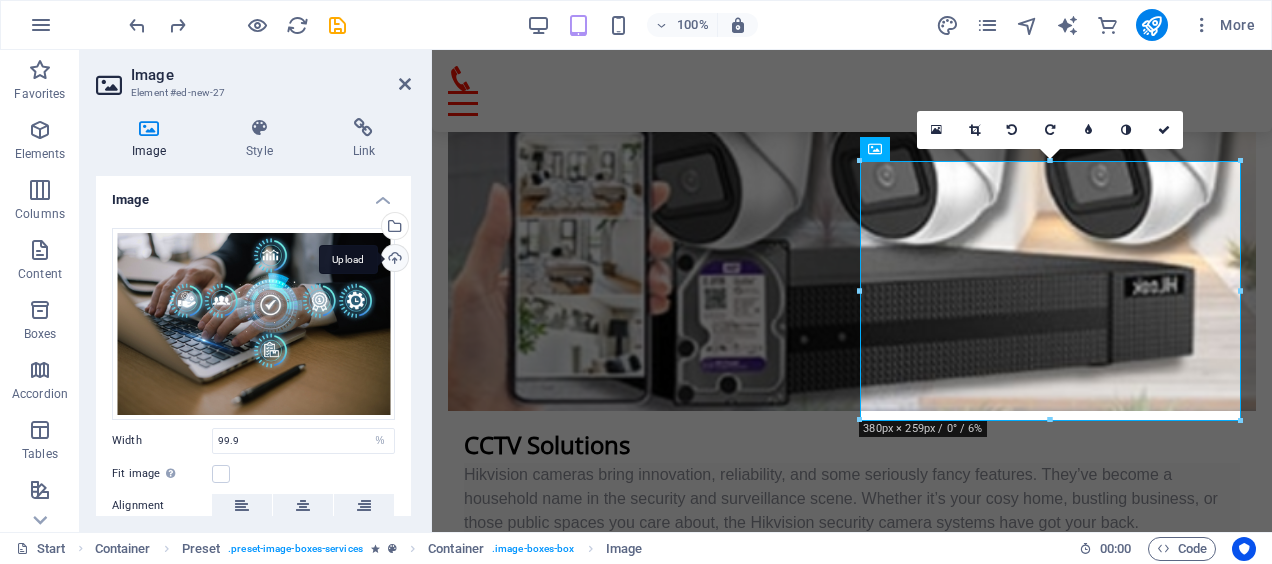 click on "Upload" at bounding box center [393, 260] 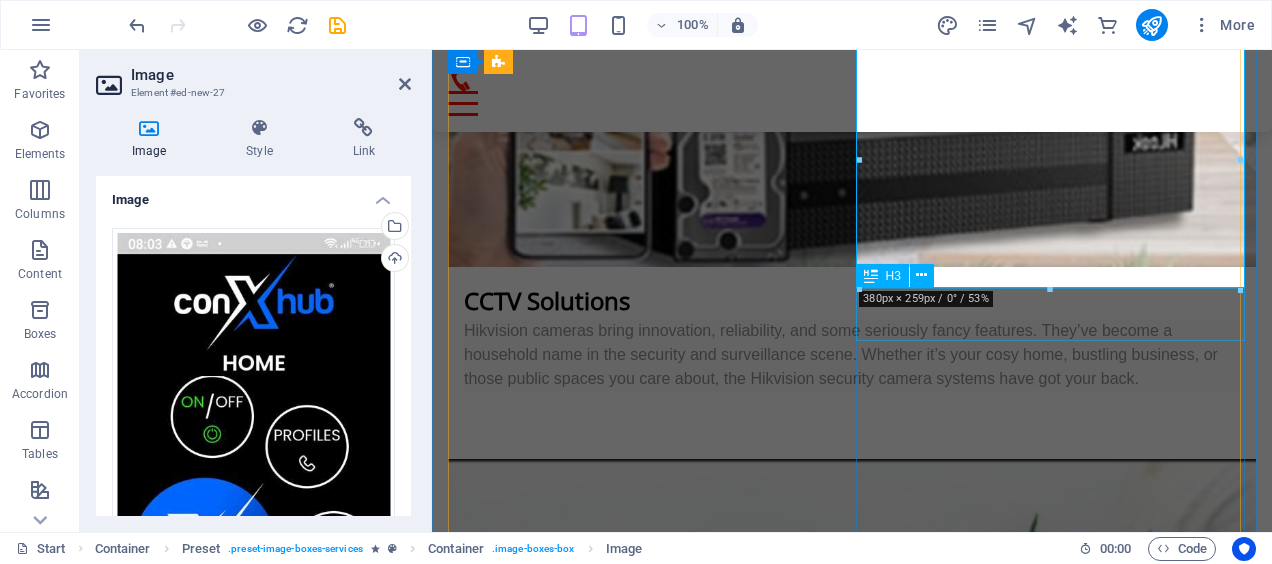 scroll, scrollTop: 4150, scrollLeft: 0, axis: vertical 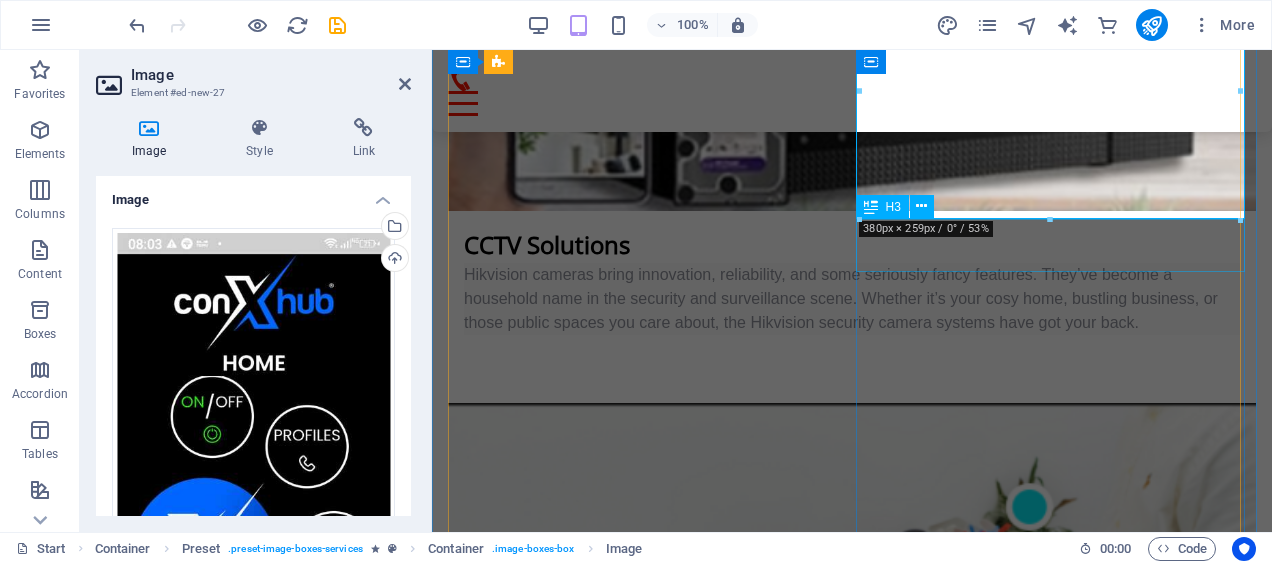 click on "Most Affordable Web Hosting" at bounding box center (852, 4675) 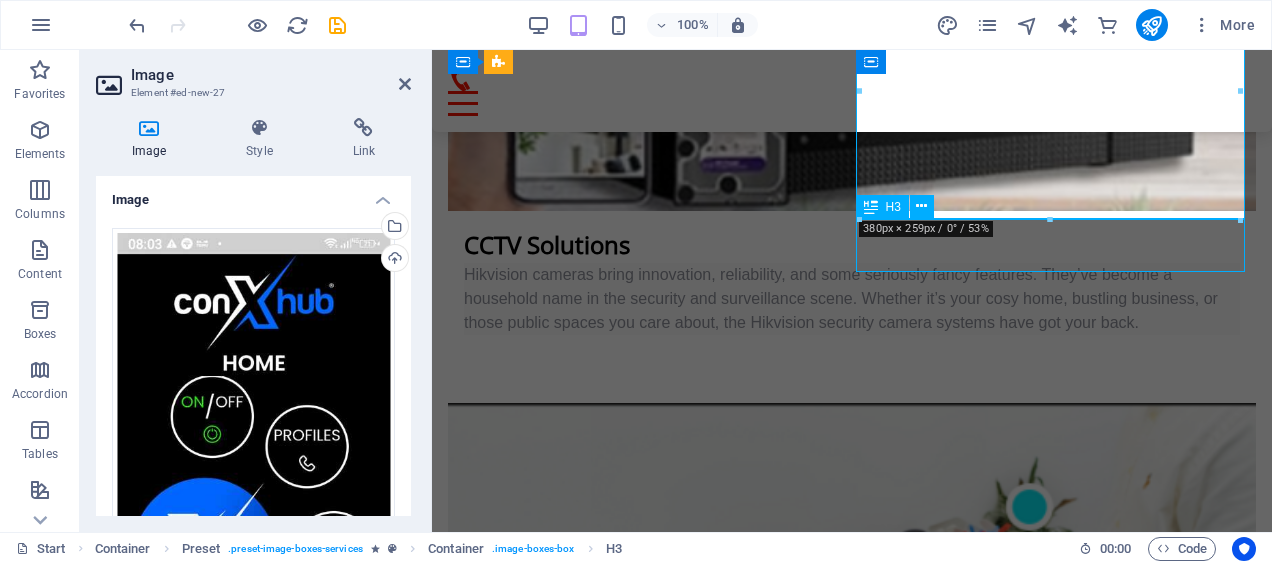 click on "Most Affordable Web Hosting If you're in the market for both a professionally designed website and a reliable email service, we highly recommend considering a comprehensive web hosting package that includes email hosting as part of its offerings. This can provide you with a seamless experience, as both your website and email services will be managed under one umbrella. Alternatively, if you already have a website or prefer to utilize an email hosting solution separately, there are many standalone email hosting options available that can cater to your needs effectively. By choosing the right combination, you can enhance your online presence and streamline your communications." at bounding box center (852, 4495) 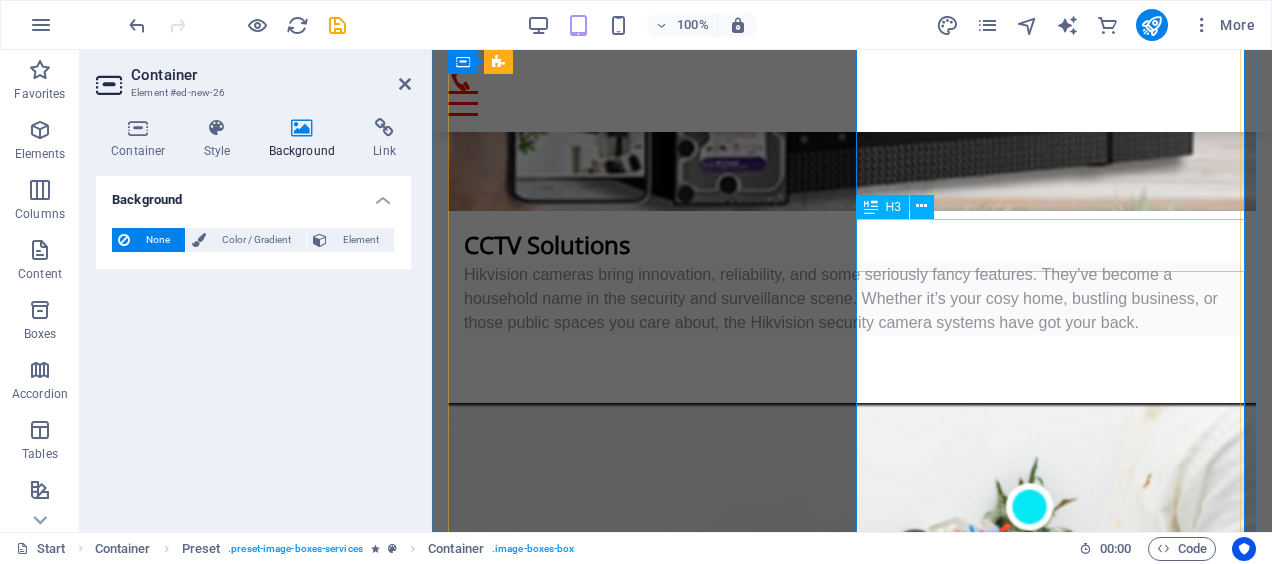 click on "Most Affordable Web Hosting" at bounding box center (852, 4675) 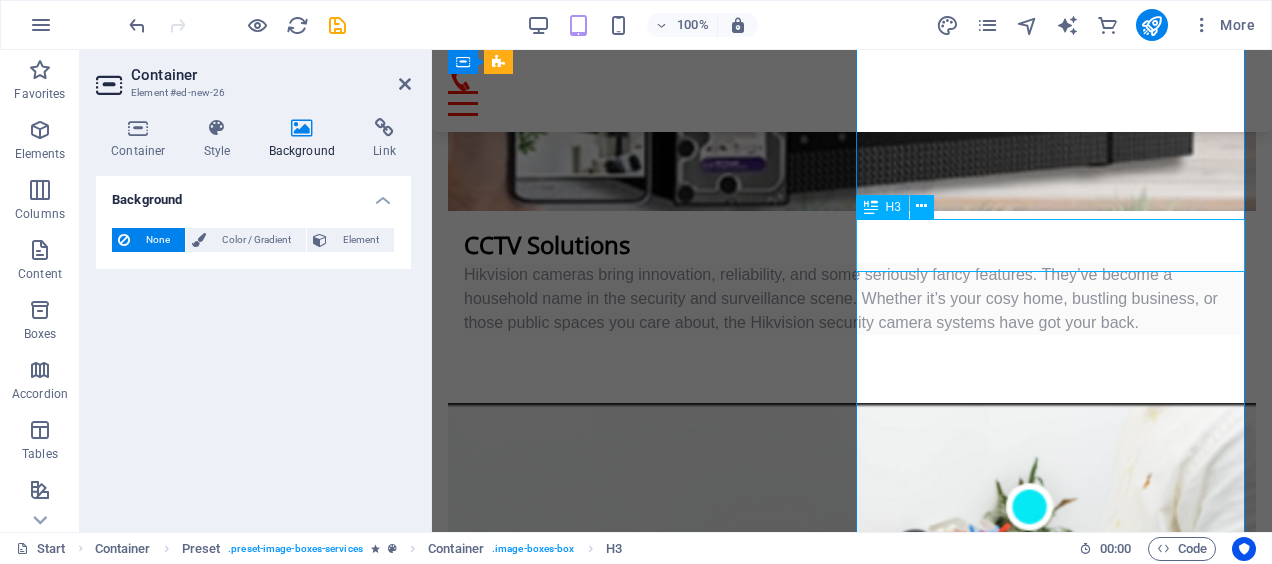 click on "Most Affordable Web Hosting" at bounding box center [852, 4675] 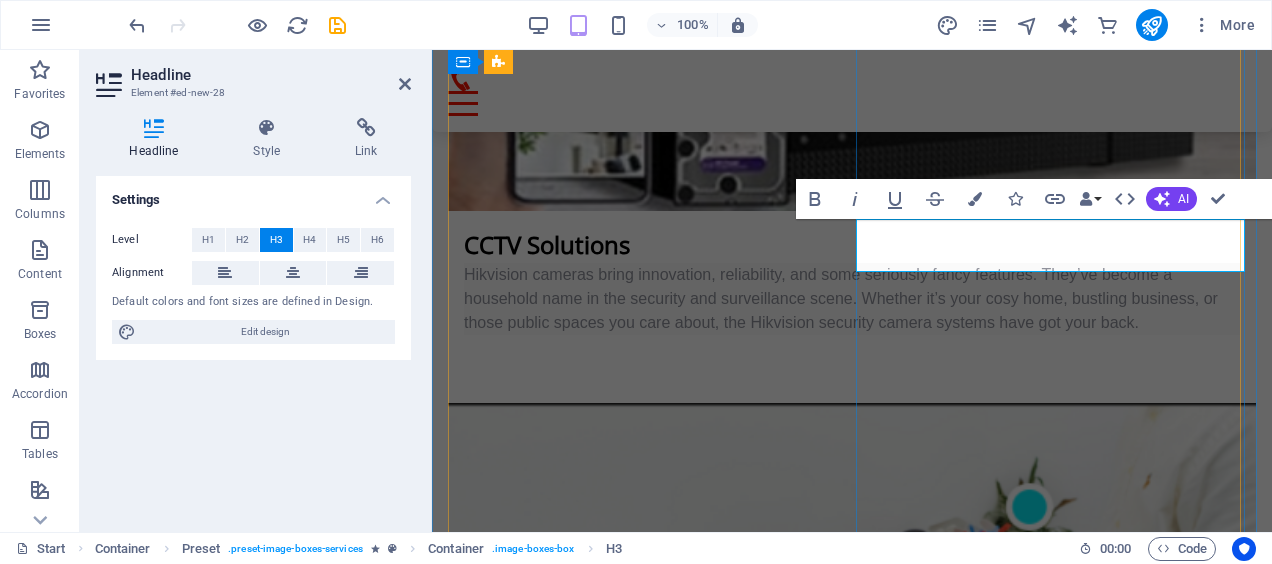 click on "Most Affordable Web Hosting" at bounding box center (851, 4683) 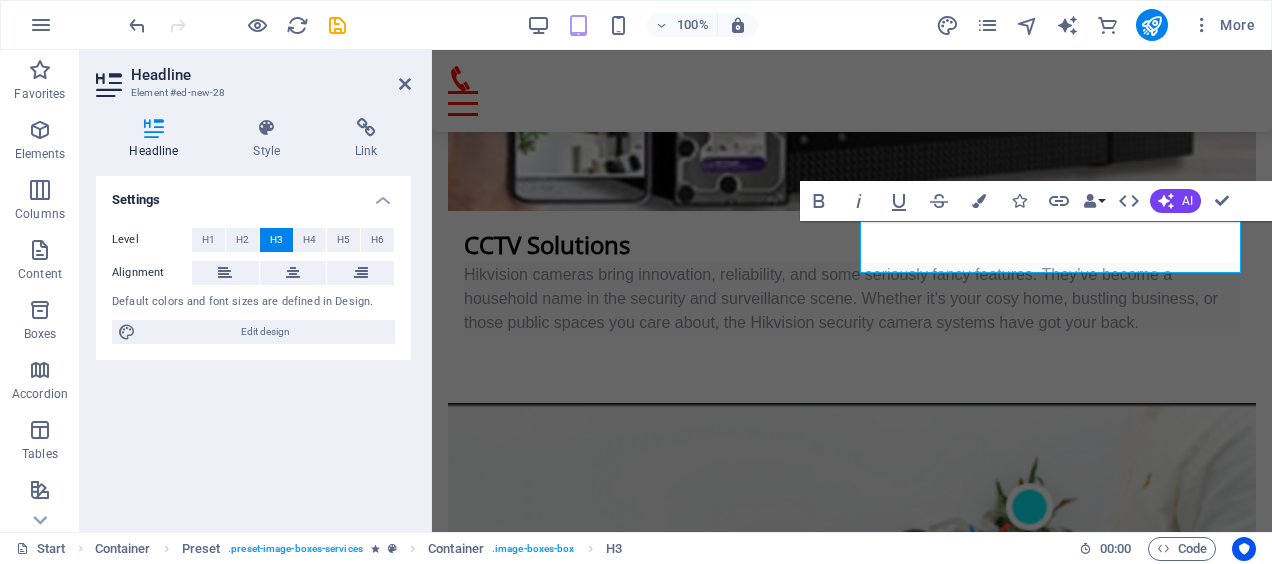 type 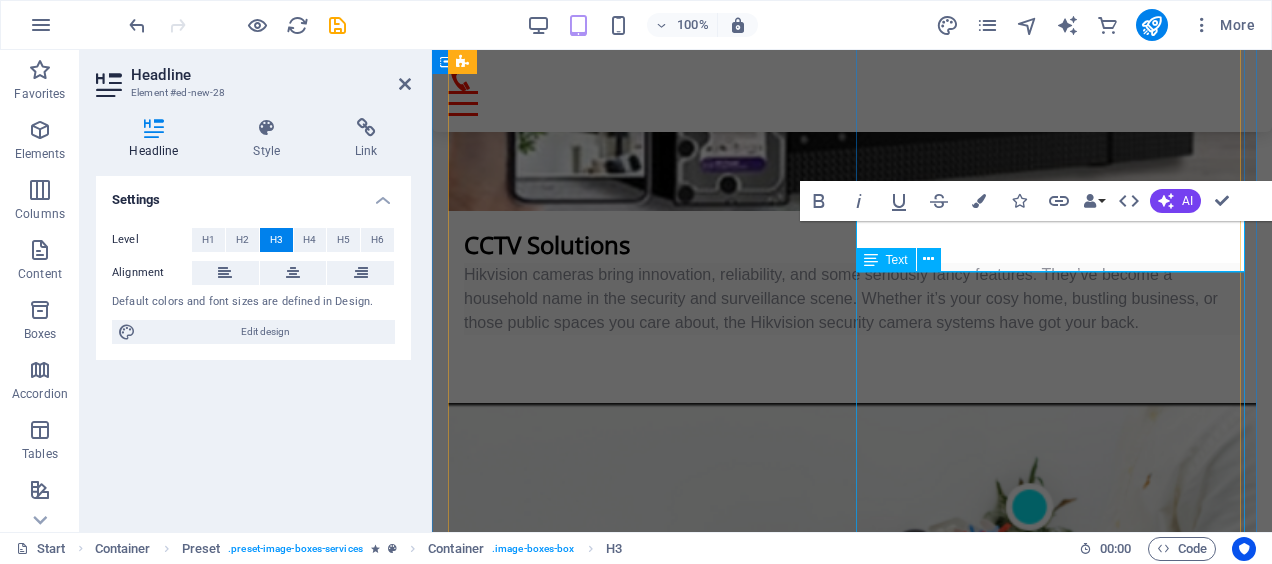 click on "If you're in the market for both a professionally designed website and a reliable email service, we highly recommend considering a comprehensive web hosting package that includes email hosting as part of its offerings. This can provide you with a seamless experience, as both your website and email services will be managed under one umbrella. Alternatively, if you already have a website or prefer to utilize an email hosting solution separately, there are many standalone email hosting options available that can cater to your needs effectively. By choosing the right combination, you can enhance your online presence and streamline your communications." at bounding box center (852, 4788) 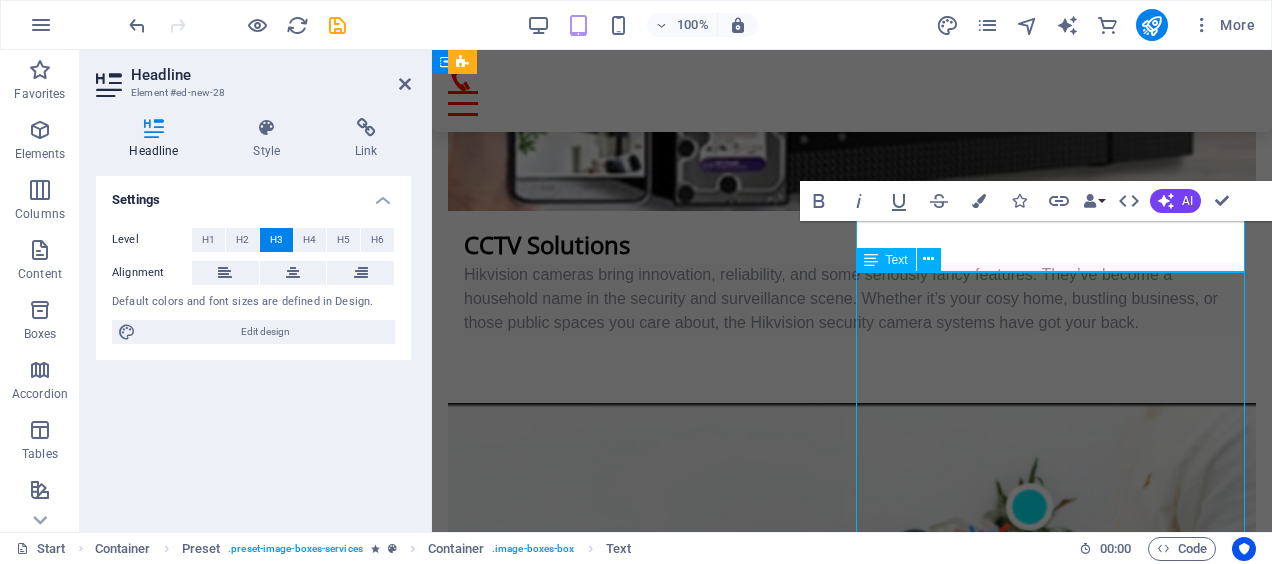 click on "If you're in the market for both a professionally designed website and a reliable email service, we highly recommend considering a comprehensive web hosting package that includes email hosting as part of its offerings. This can provide you with a seamless experience, as both your website and email services will be managed under one umbrella. Alternatively, if you already have a website or prefer to utilize an email hosting solution separately, there are many standalone email hosting options available that can cater to your needs effectively. By choosing the right combination, you can enhance your online presence and streamline your communications." at bounding box center [852, 4788] 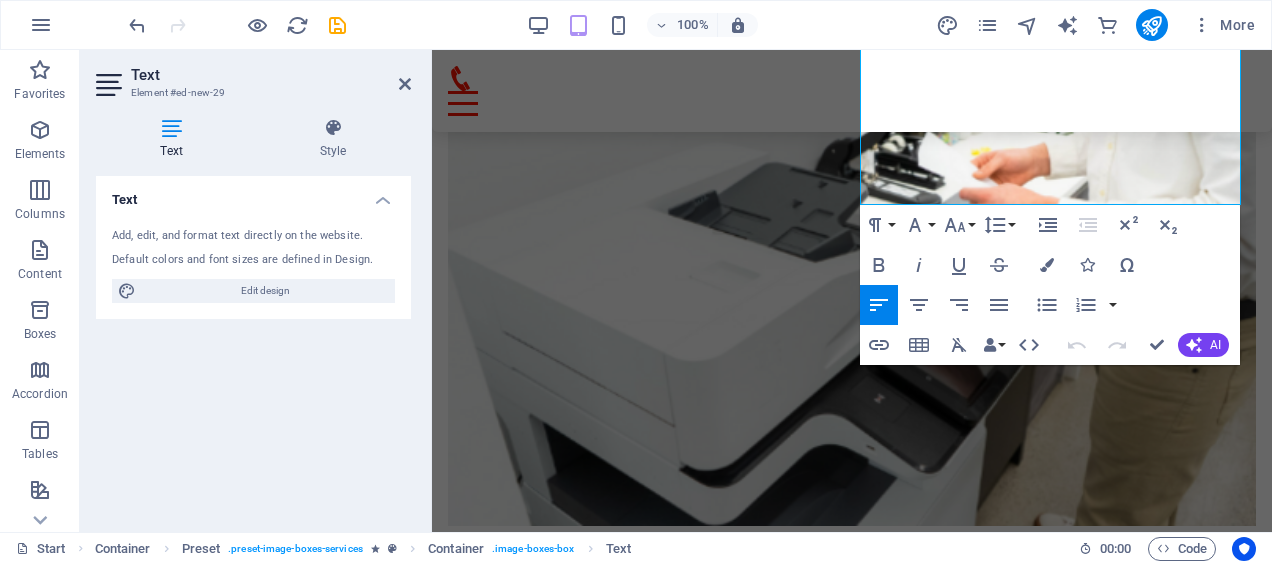 scroll, scrollTop: 4456, scrollLeft: 0, axis: vertical 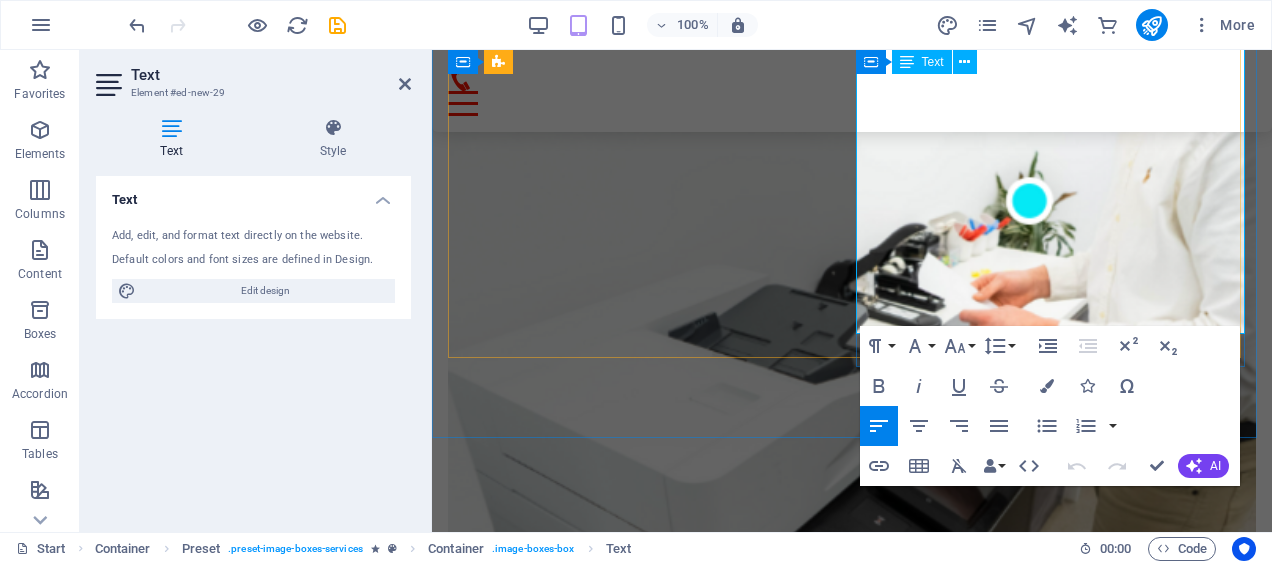 drag, startPoint x: 872, startPoint y: 280, endPoint x: 1218, endPoint y: 324, distance: 348.78647 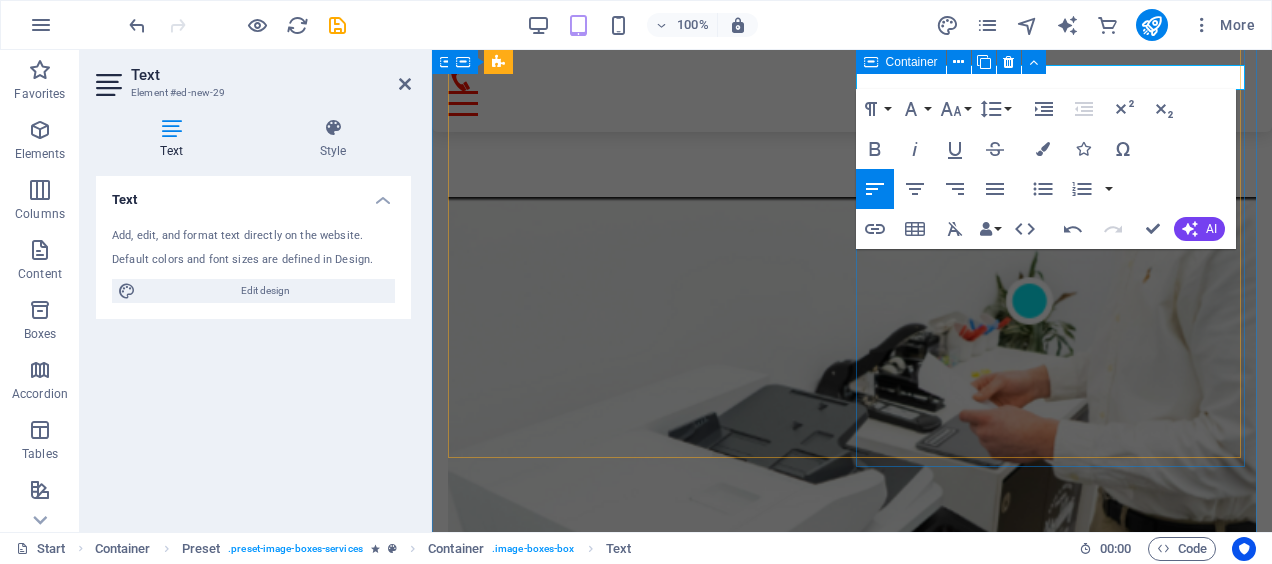 scroll, scrollTop: 3811, scrollLeft: 0, axis: vertical 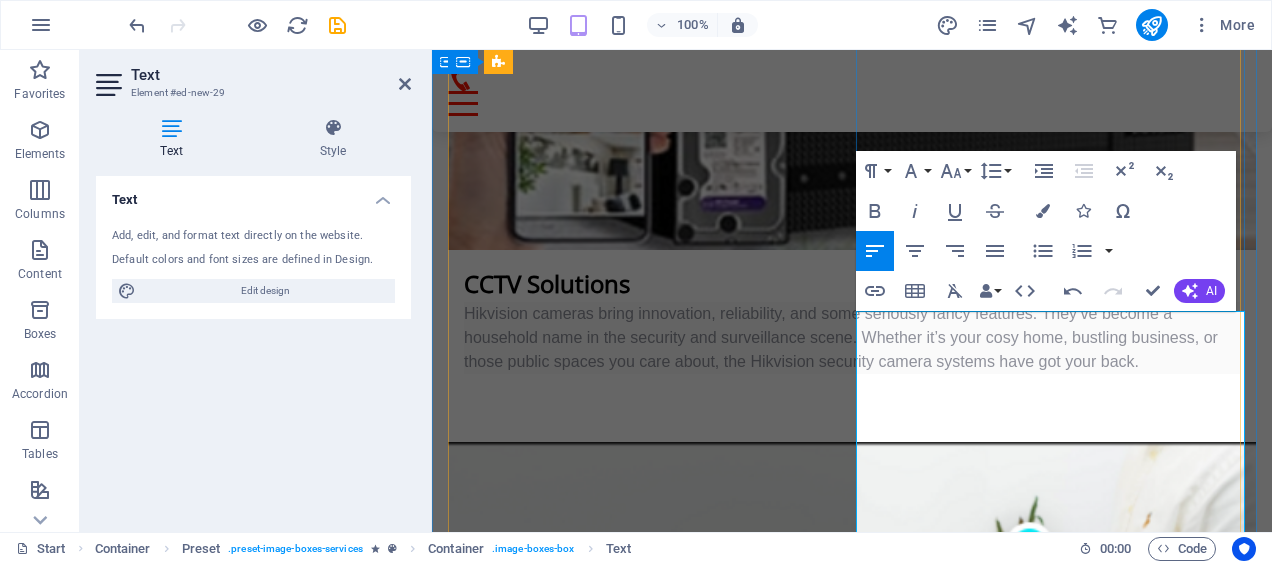 drag, startPoint x: 1192, startPoint y: 320, endPoint x: 869, endPoint y: 330, distance: 323.15475 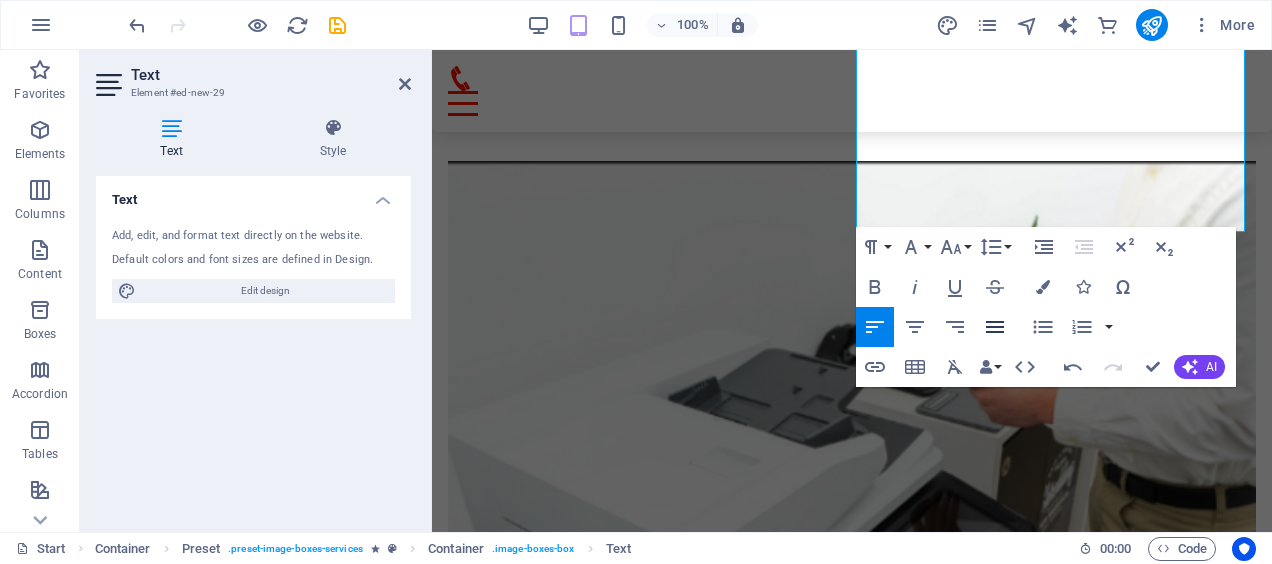 scroll, scrollTop: 4411, scrollLeft: 0, axis: vertical 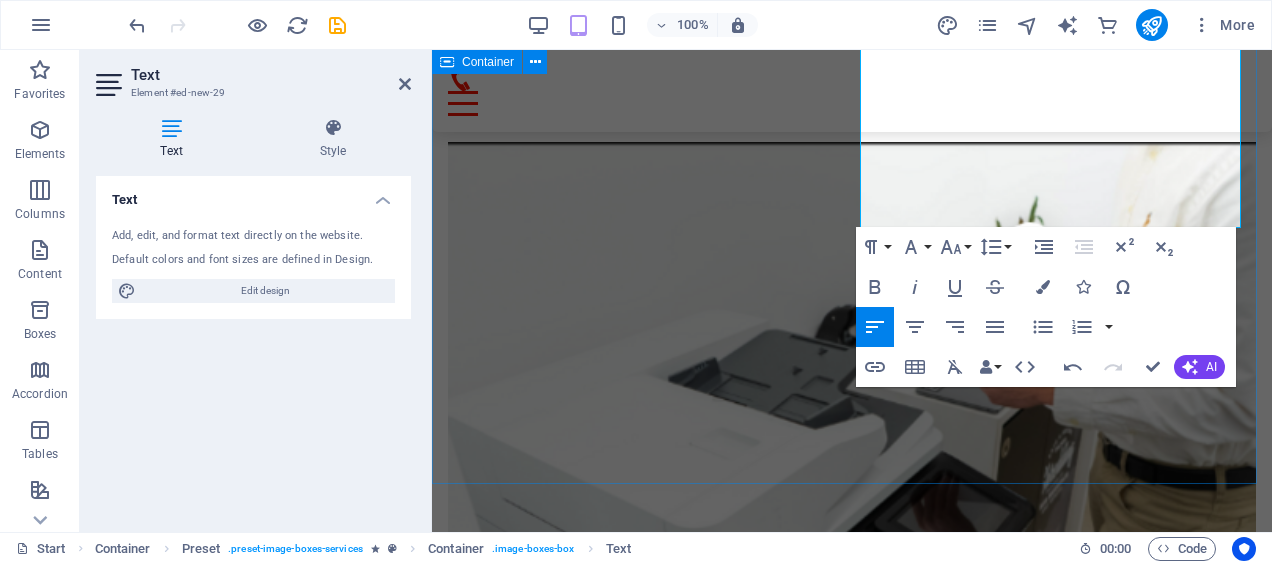 click on "Our IT support services are designed to manage and optimize your Microsoft 365, cybersecurity and network infrastructure, ensuring smooth operations and maximum productivity. We focus on delivering proactive, responsive support to maintain a safe and secure environment, safeguarding your systems from threats Solar Solutions Solar solutions provide significant benefits, including lower electric bills through self-generated power, enhancing long-term savings. They can also increase your home’s value and promote independence from traditional energy sources, protecting you from price fluctuations. In summary, solar energy leads to financial saving. CCTV Solutions Hikvision cameras bring innovation, reliability, and some seriously fancy features. They’ve become a household name in the security and surveillance scene. Whether it’s your cosy home, bustling business, or those public spaces you care about, the Hikvision security camera systems have got your back. Printers & scanners IT Solutions" at bounding box center (852, 1565) 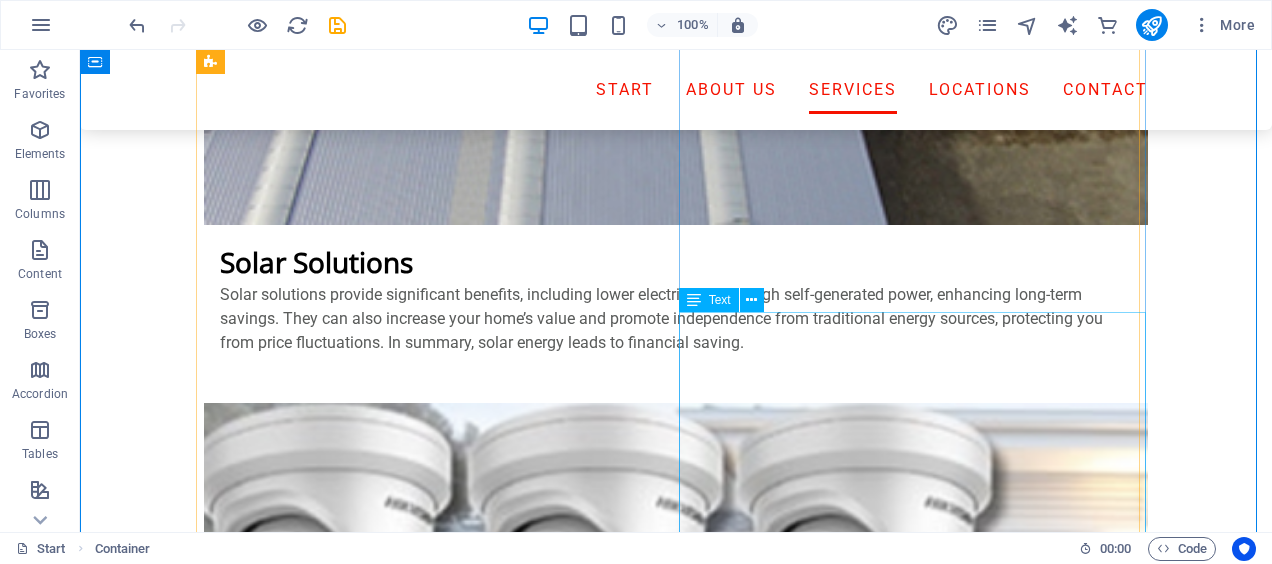 scroll, scrollTop: 3572, scrollLeft: 0, axis: vertical 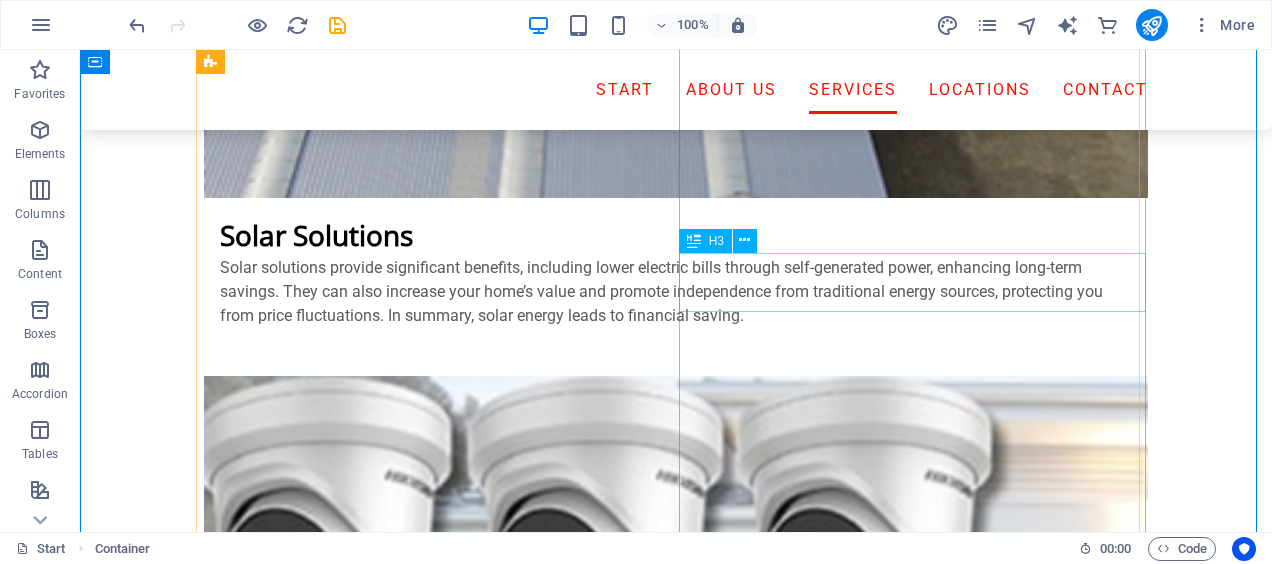 click on "New products" at bounding box center (676, 6009) 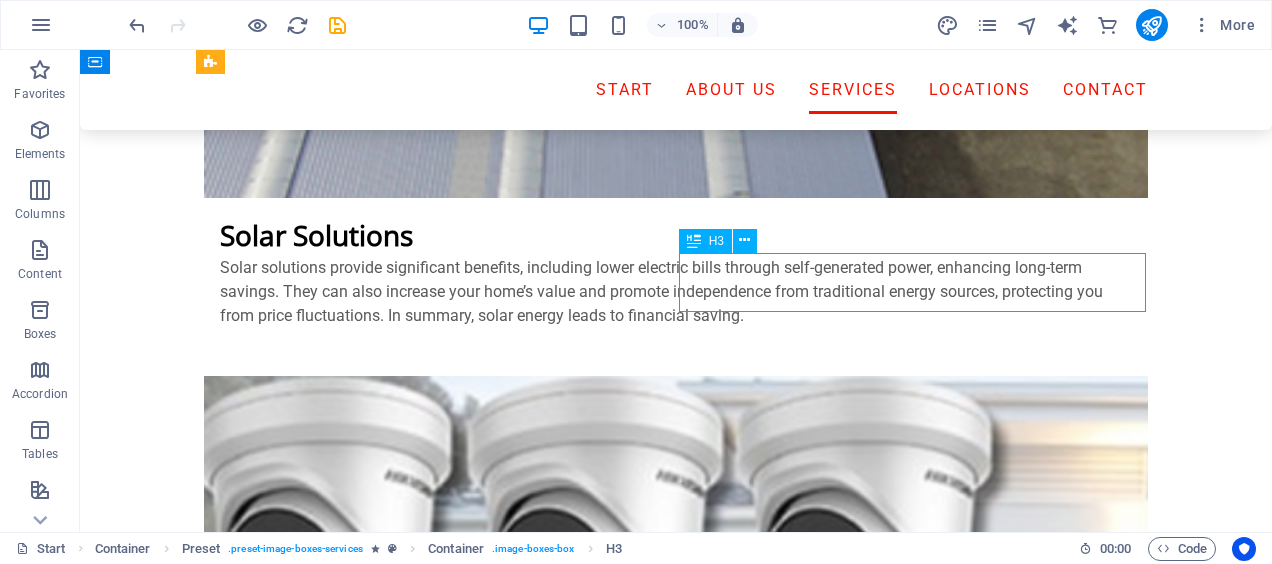 click on "New products" at bounding box center (676, 6009) 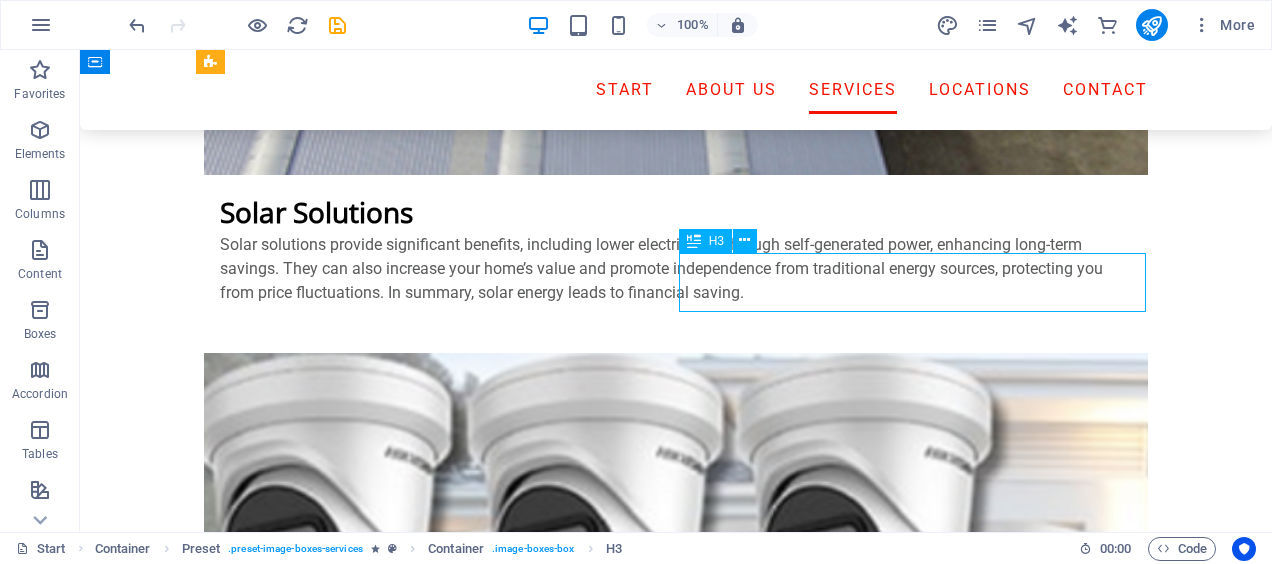 scroll, scrollTop: 4168, scrollLeft: 0, axis: vertical 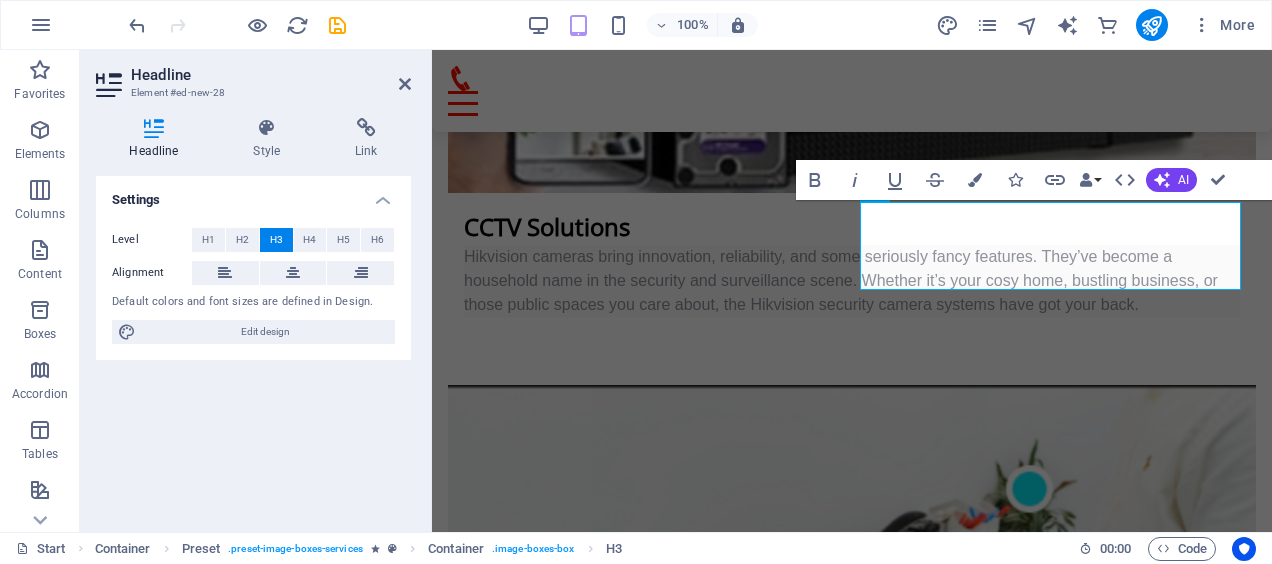 click on "Settings Level H1 H2 H3 H4 H5 H6 Alignment Default colors and font sizes are defined in Design. Edit design" at bounding box center (253, 346) 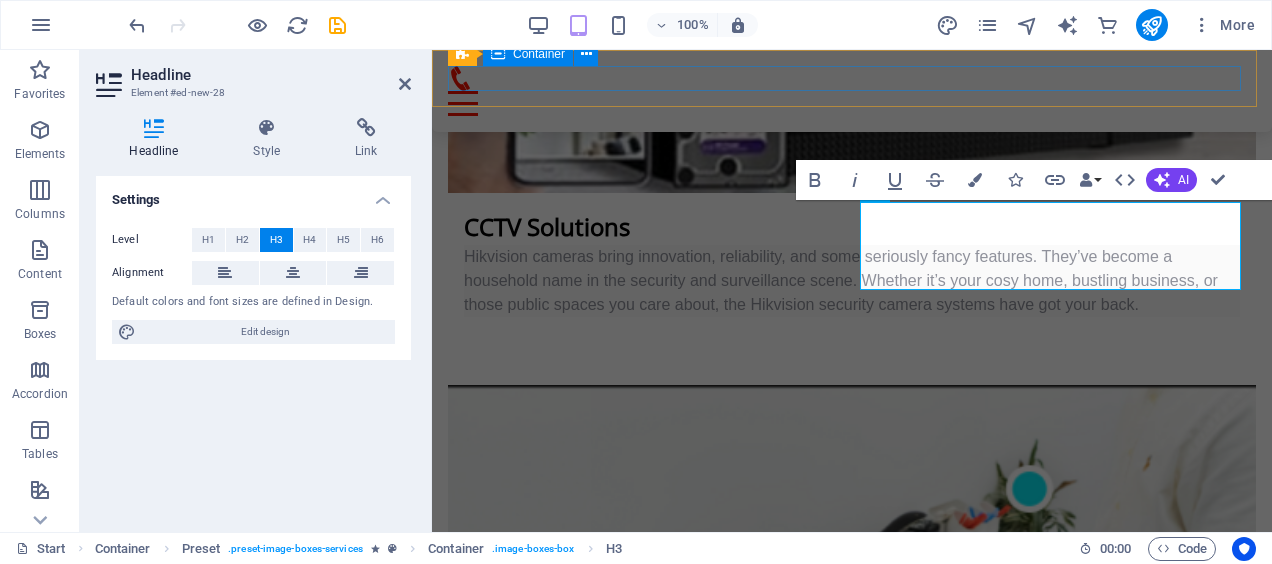 click at bounding box center [852, 91] 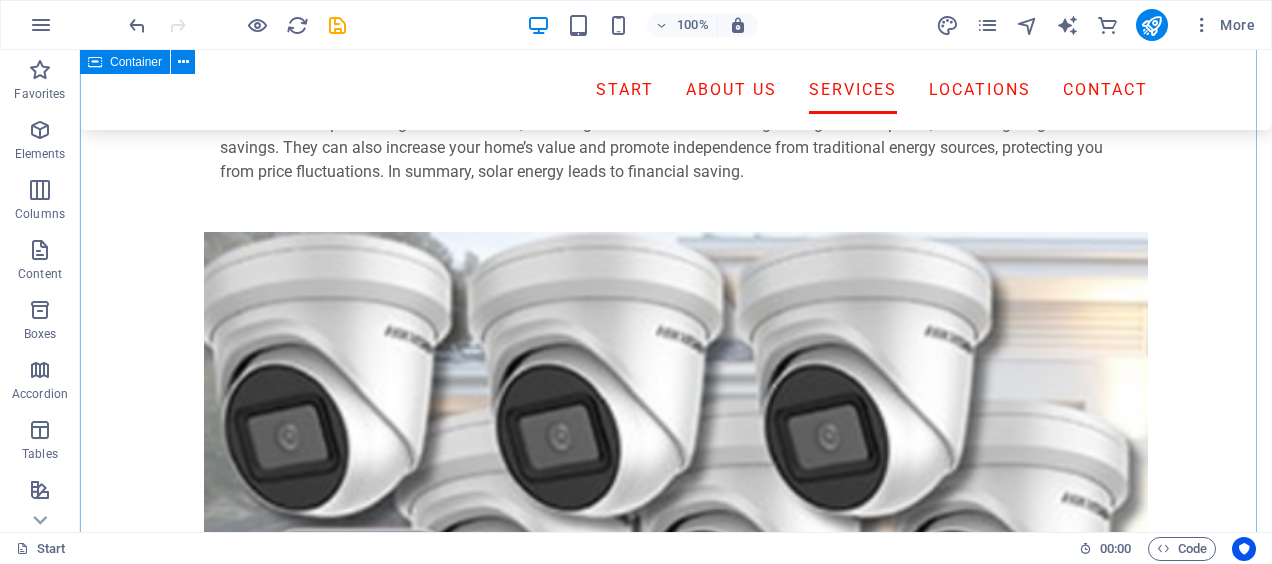 scroll, scrollTop: 3672, scrollLeft: 0, axis: vertical 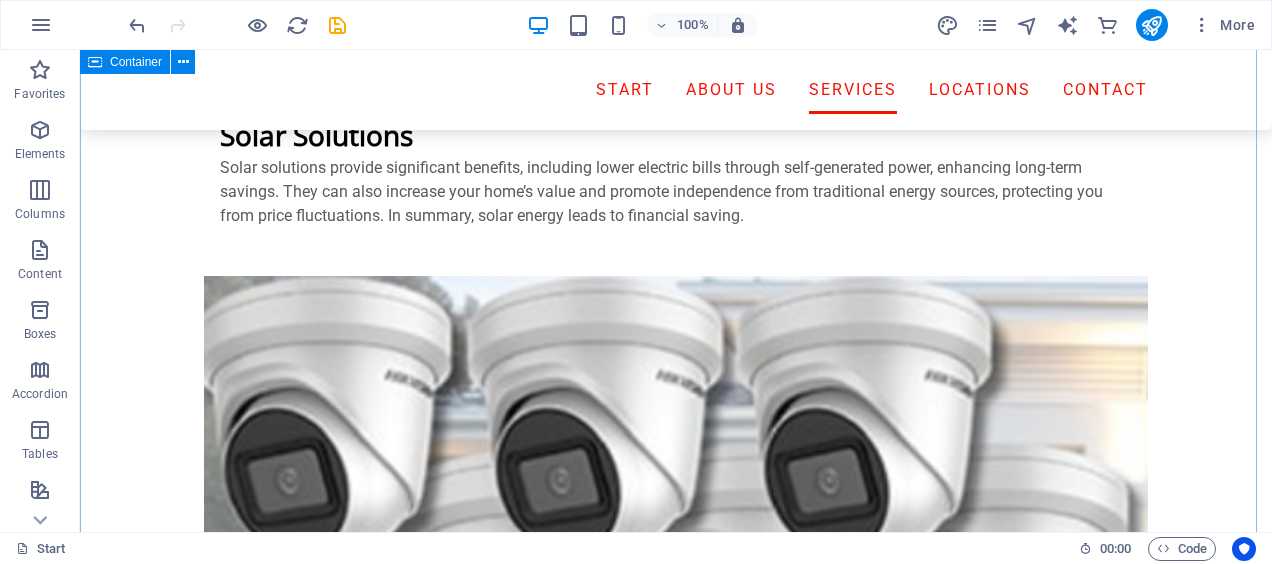 click on "Our IT support services are designed to manage and optimize your Microsoft 365, cybersecurity and network infrastructure, ensuring smooth operations and maximum productivity. We focus on delivering proactive, responsive support to maintain a safe and secure environment, safeguarding your systems from threats Solar Solutions Solar solutions provide significant benefits, including lower electric bills through self-generated power, enhancing long-term savings. They can also increase your home’s value and promote independence from traditional energy sources, protecting you from price fluctuations. In summary, solar energy leads to financial saving. CCTV Solutions Hikvision cameras bring innovation, reliability, and some seriously fancy features. They’ve become a household name in the security and surveillance scene. Whether it’s your cosy home, bustling business, or those public spaces you care about, the Hikvision security camera systems have got your back. Printers & scanners IT Solutions" at bounding box center (676, 2711) 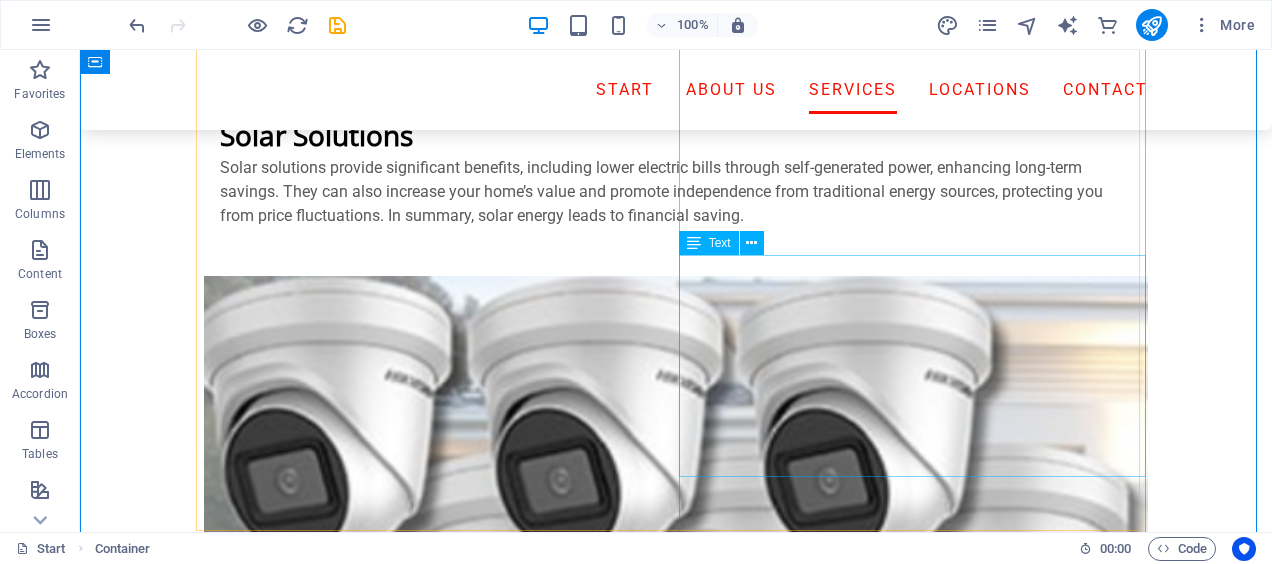 click on "Are you spending thousands of rands on cell phone contracts for your drivers or sales reps? AJ Total Solutions brings you the next big thing: A revolutionary Softphone System that lets your team make and receive calls without the need for airtime, data, or costly mobile contracts." at bounding box center [676, 6025] 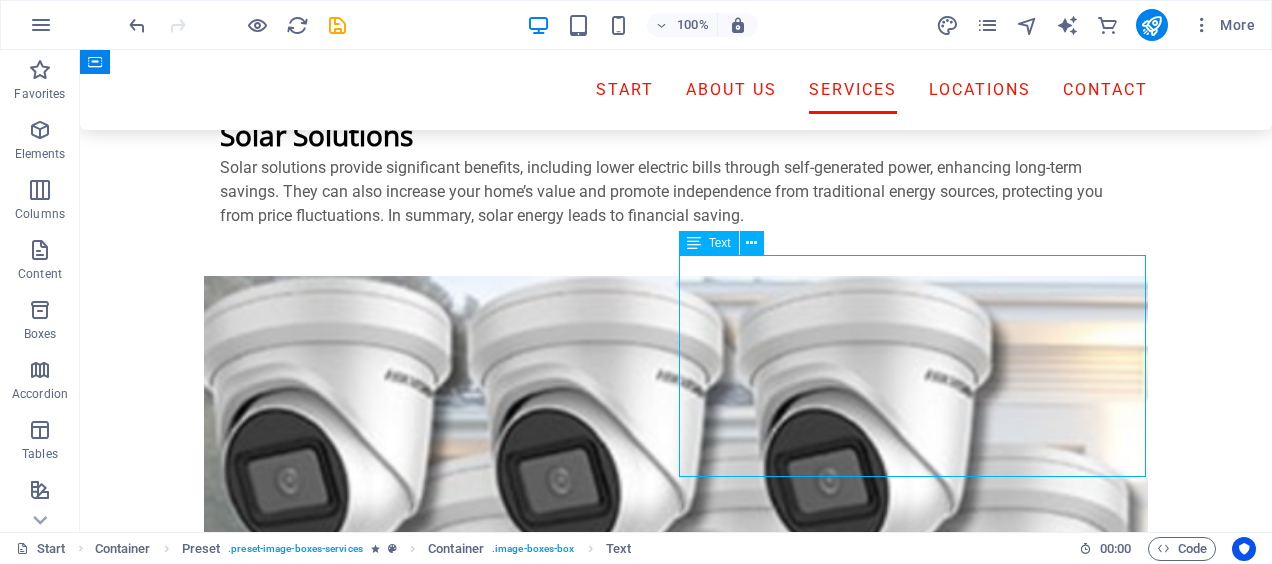 click on "Are you spending thousands of rands on cell phone contracts for your drivers or sales reps? AJ Total Solutions brings you the next big thing: A revolutionary Softphone System that lets your team make and receive calls without the need for airtime, data, or costly mobile contracts." at bounding box center (676, 6025) 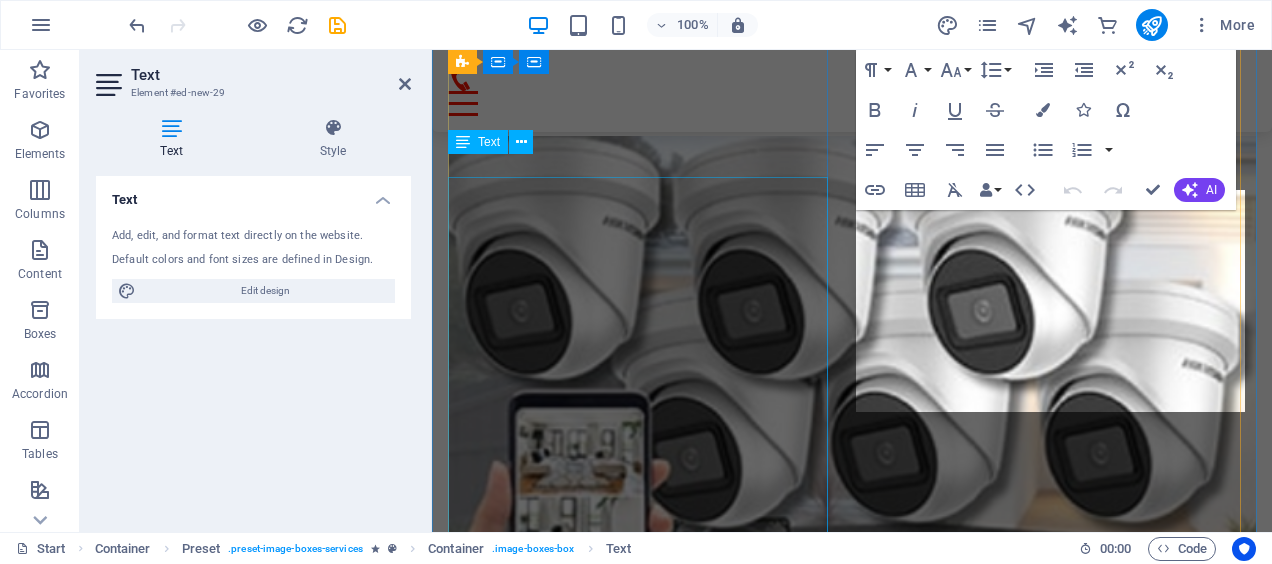 scroll, scrollTop: 4268, scrollLeft: 0, axis: vertical 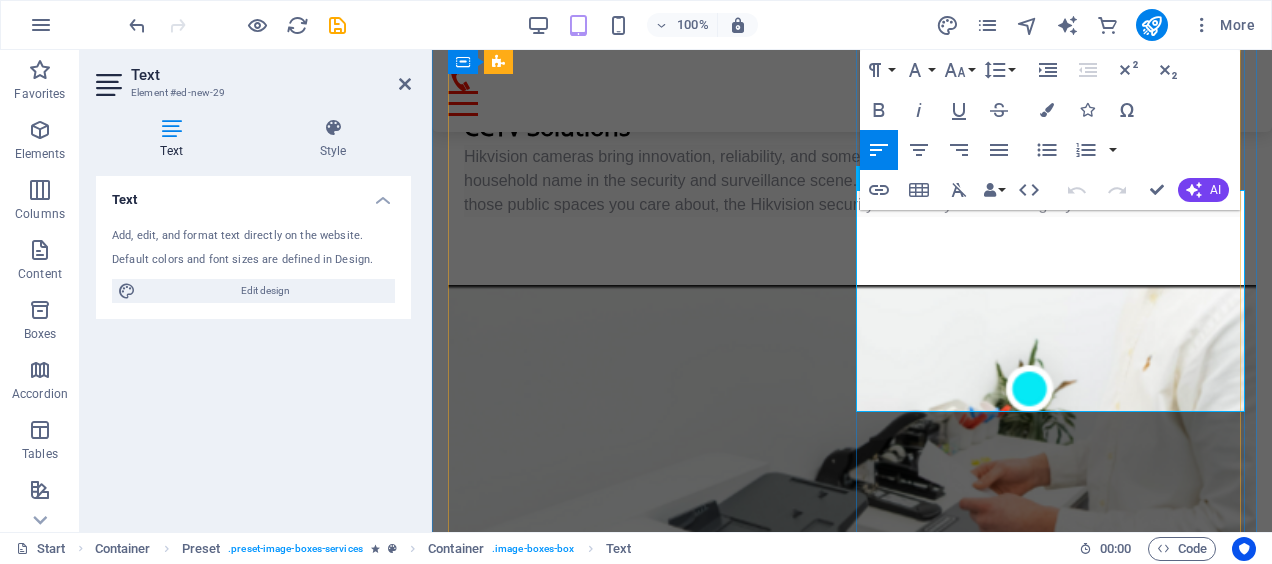 click on "AJ Total Solutions brings you the next big thing:" at bounding box center [851, 4670] 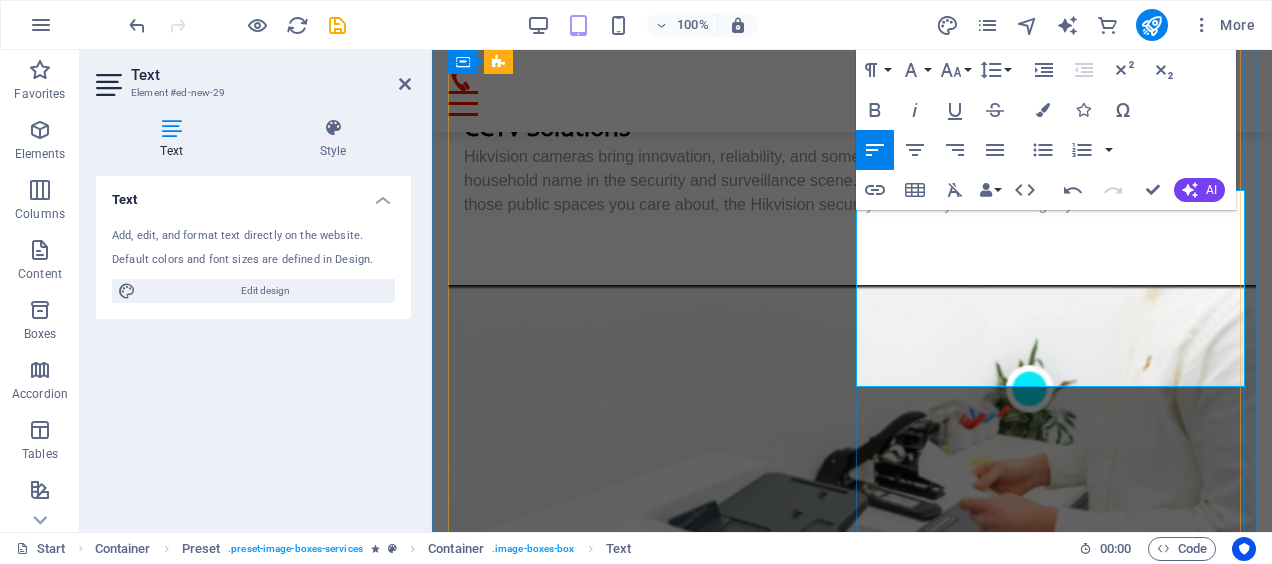 click on "A revolutionary Softphone System that lets your team make and receive calls without the need for airtime, data, or costly mobile contracts." at bounding box center (851, 4682) 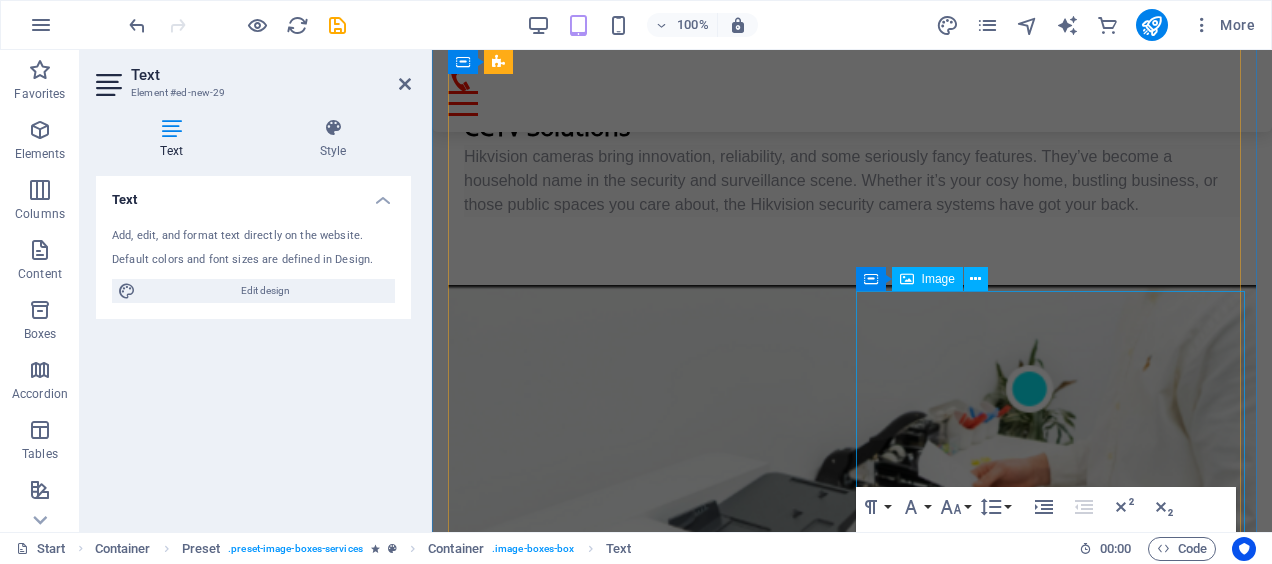 scroll, scrollTop: 3811, scrollLeft: 0, axis: vertical 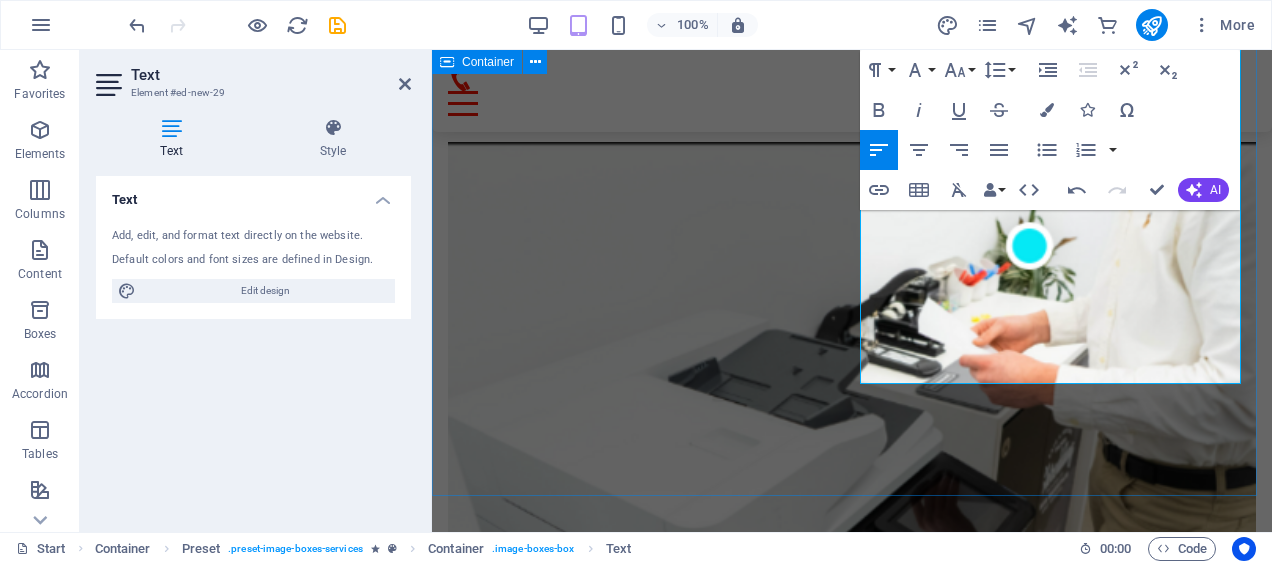 click on "Our IT support services are designed to manage and optimize your Microsoft 365, cybersecurity and network infrastructure, ensuring smooth operations and maximum productivity. We focus on delivering proactive, responsive support to maintain a safe and secure environment, safeguarding your systems from threats Solar Solutions Solar solutions provide significant benefits, including lower electric bills through self-generated power, enhancing long-term savings. They can also increase your home’s value and promote independence from traditional energy sources, protecting you from price fluctuations. In summary, solar energy leads to financial saving. CCTV Solutions Hikvision cameras bring innovation, reliability, and some seriously fancy features. They’ve become a household name in the security and surveillance scene. Whether it’s your cosy home, bustling business, or those public spaces you care about, the Hikvision security camera systems have got your back. Printers & scanners IT Solutions" at bounding box center [852, 1613] 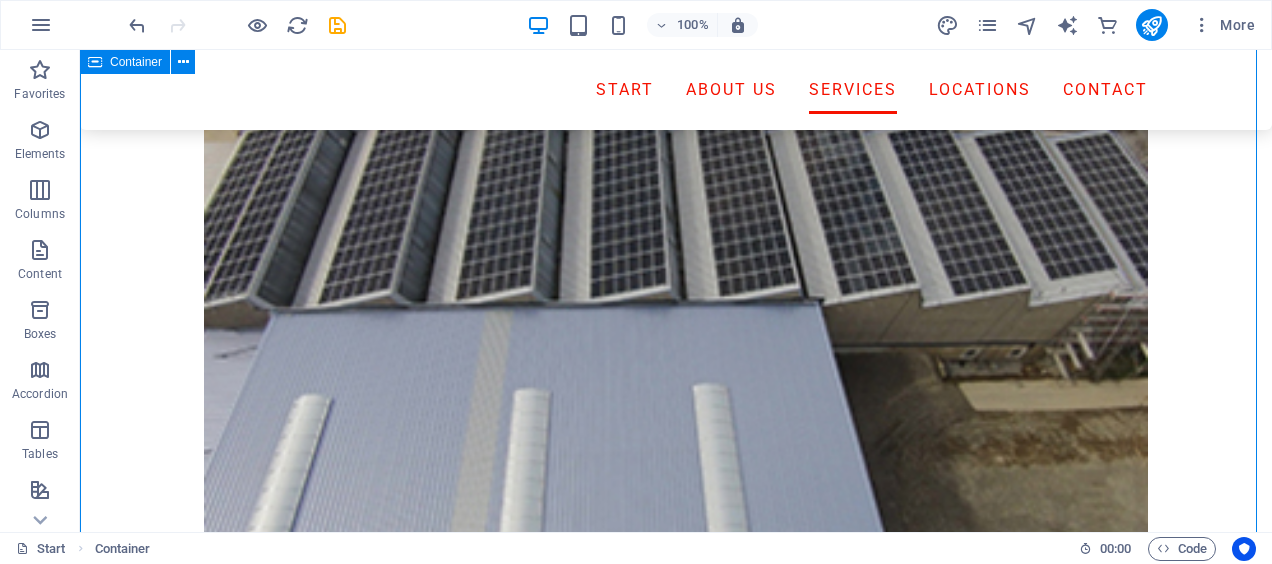 scroll, scrollTop: 3178, scrollLeft: 0, axis: vertical 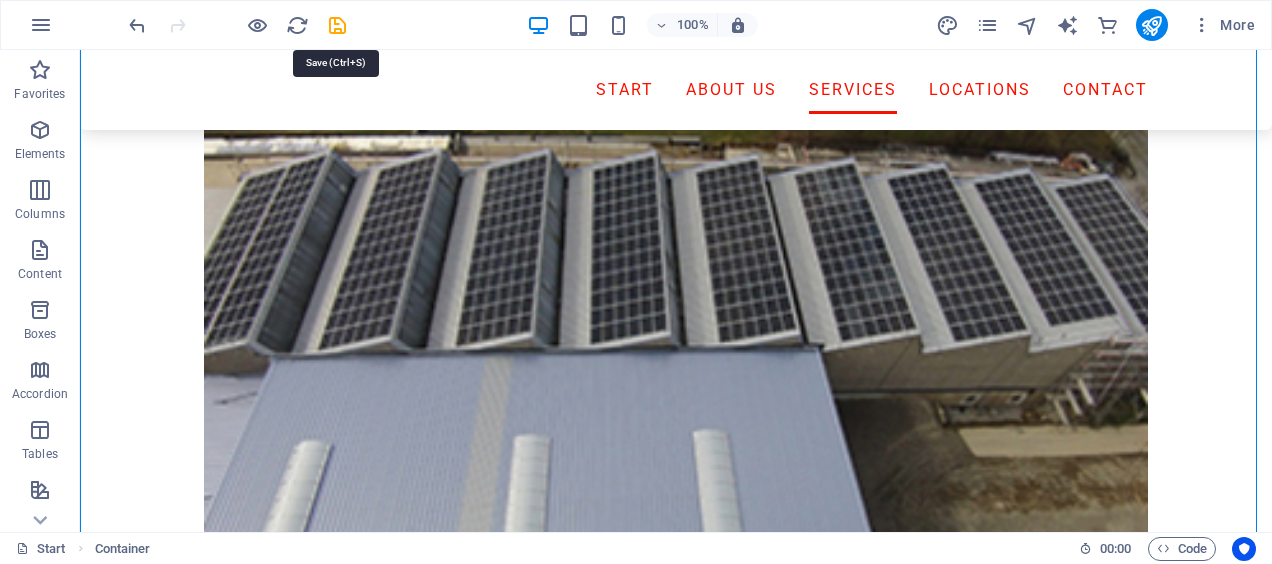 click at bounding box center (337, 25) 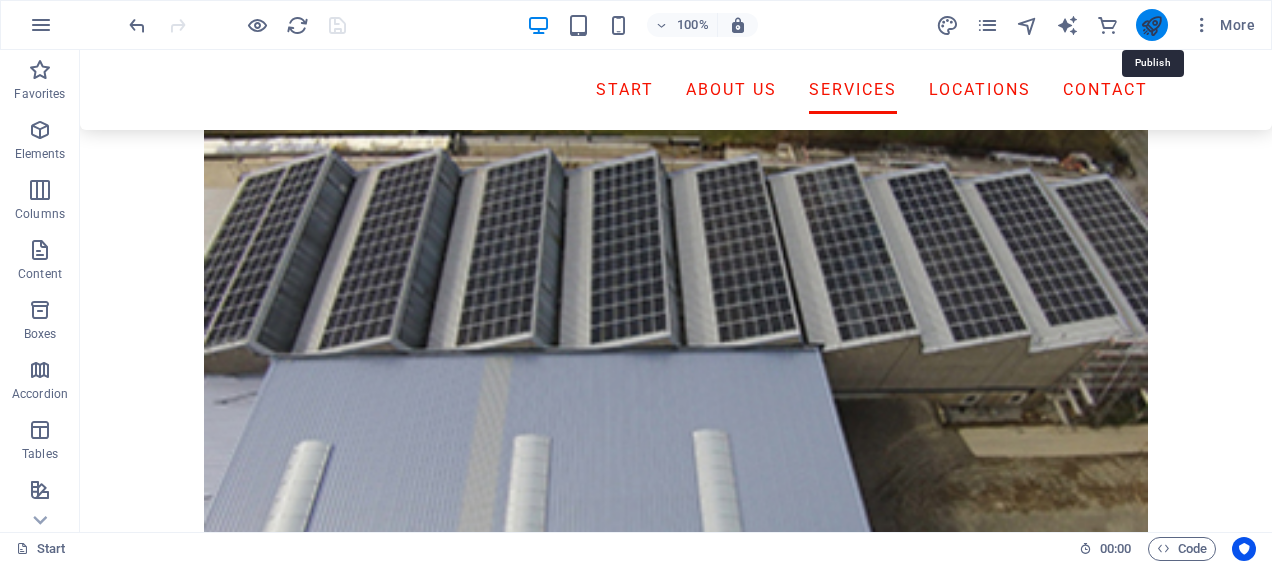click at bounding box center [1151, 25] 